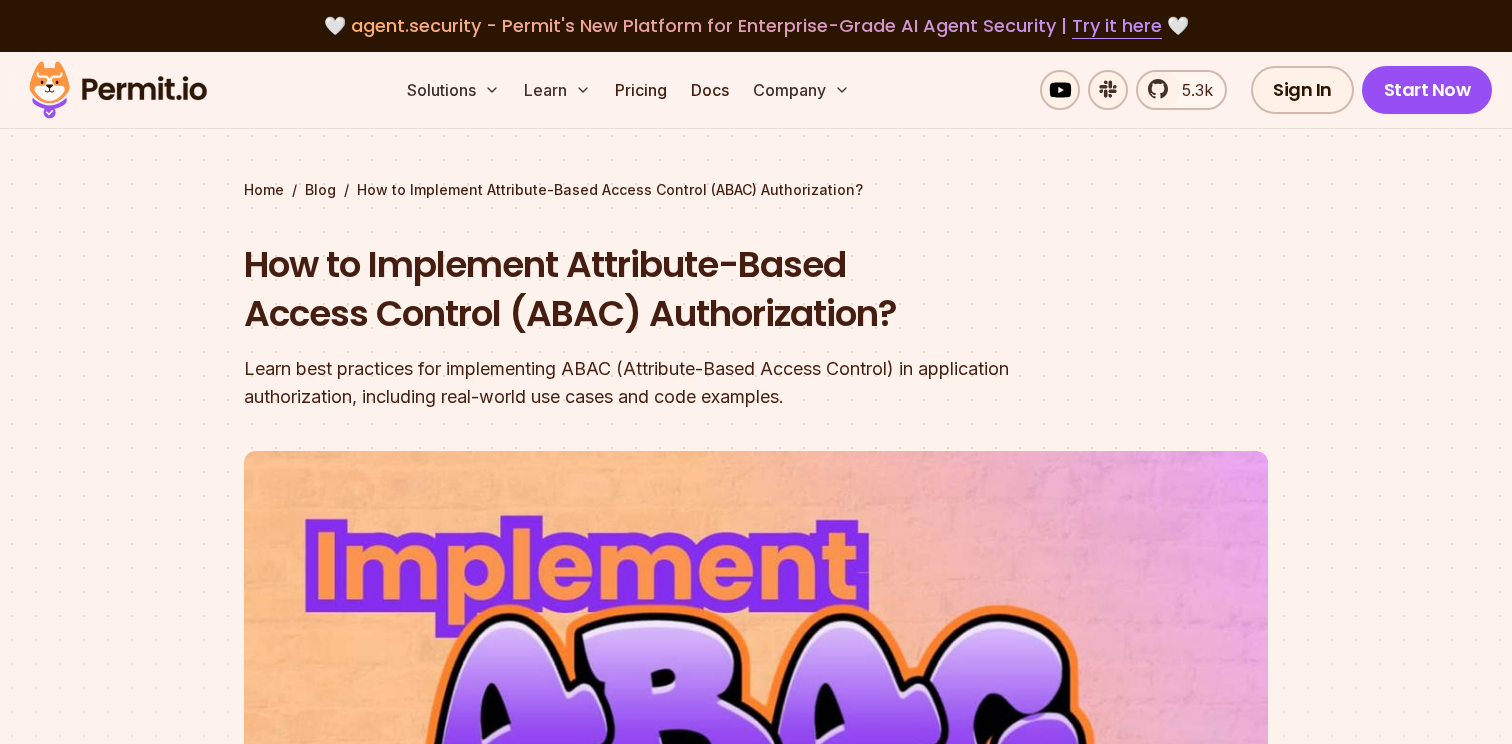 scroll, scrollTop: 790, scrollLeft: 0, axis: vertical 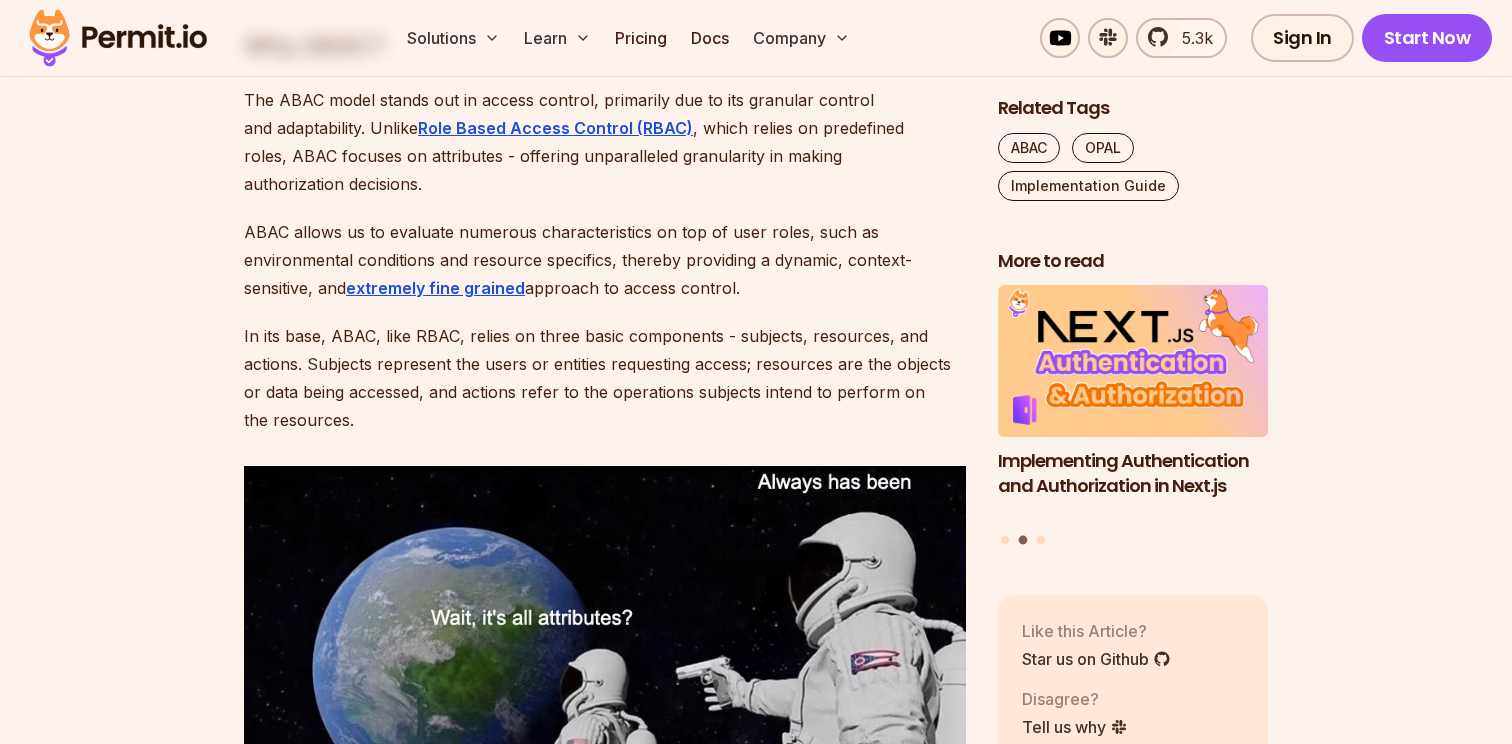 click on "In its base, ABAC, like RBAC, relies on three basic components - subjects, resources, and actions. Subjects represent the users or entities requesting access; resources are the objects or data being accessed, and actions refer to the operations subjects intend to perform on the resources." at bounding box center [605, 378] 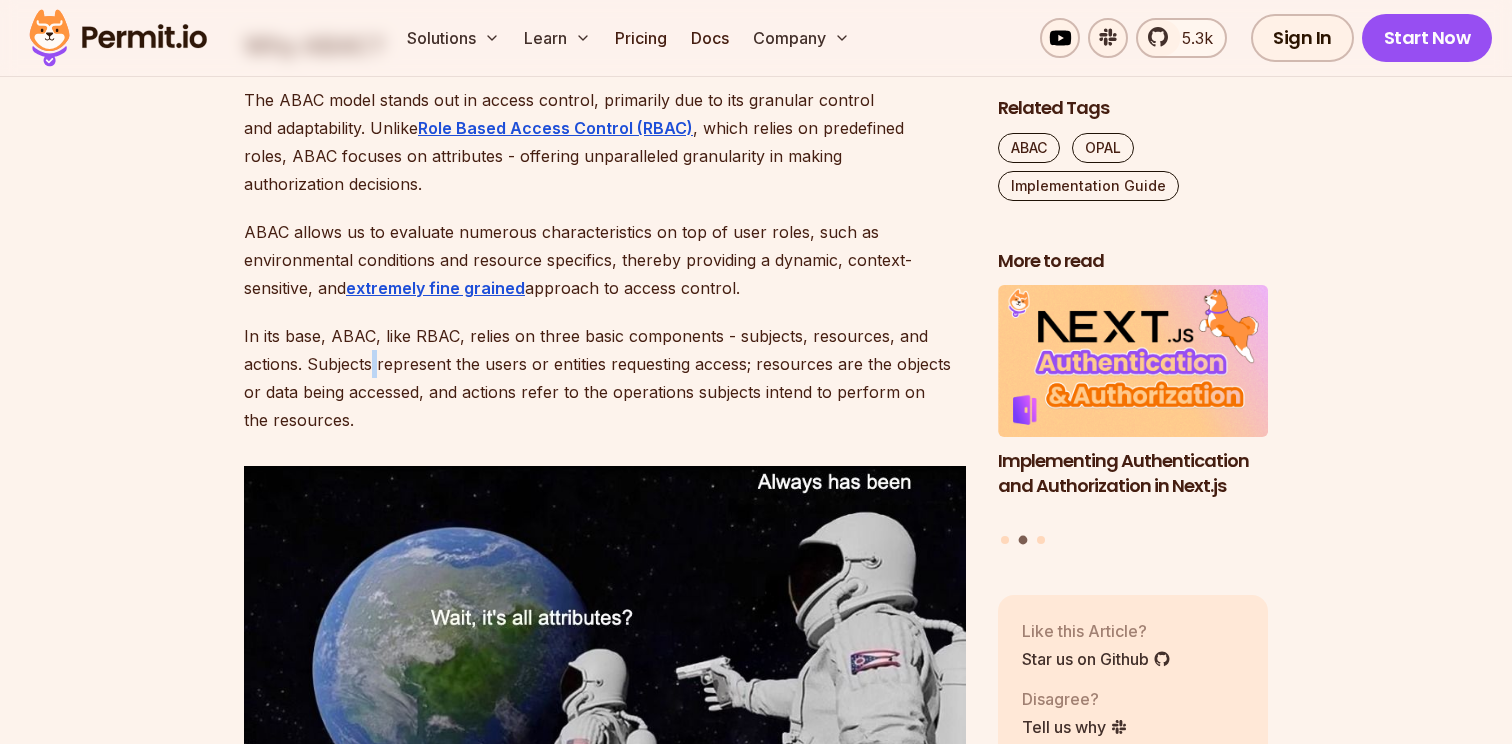 click on "In its base, ABAC, like RBAC, relies on three basic components - subjects, resources, and actions. Subjects represent the users or entities requesting access; resources are the objects or data being accessed, and actions refer to the operations subjects intend to perform on the resources." at bounding box center (605, 378) 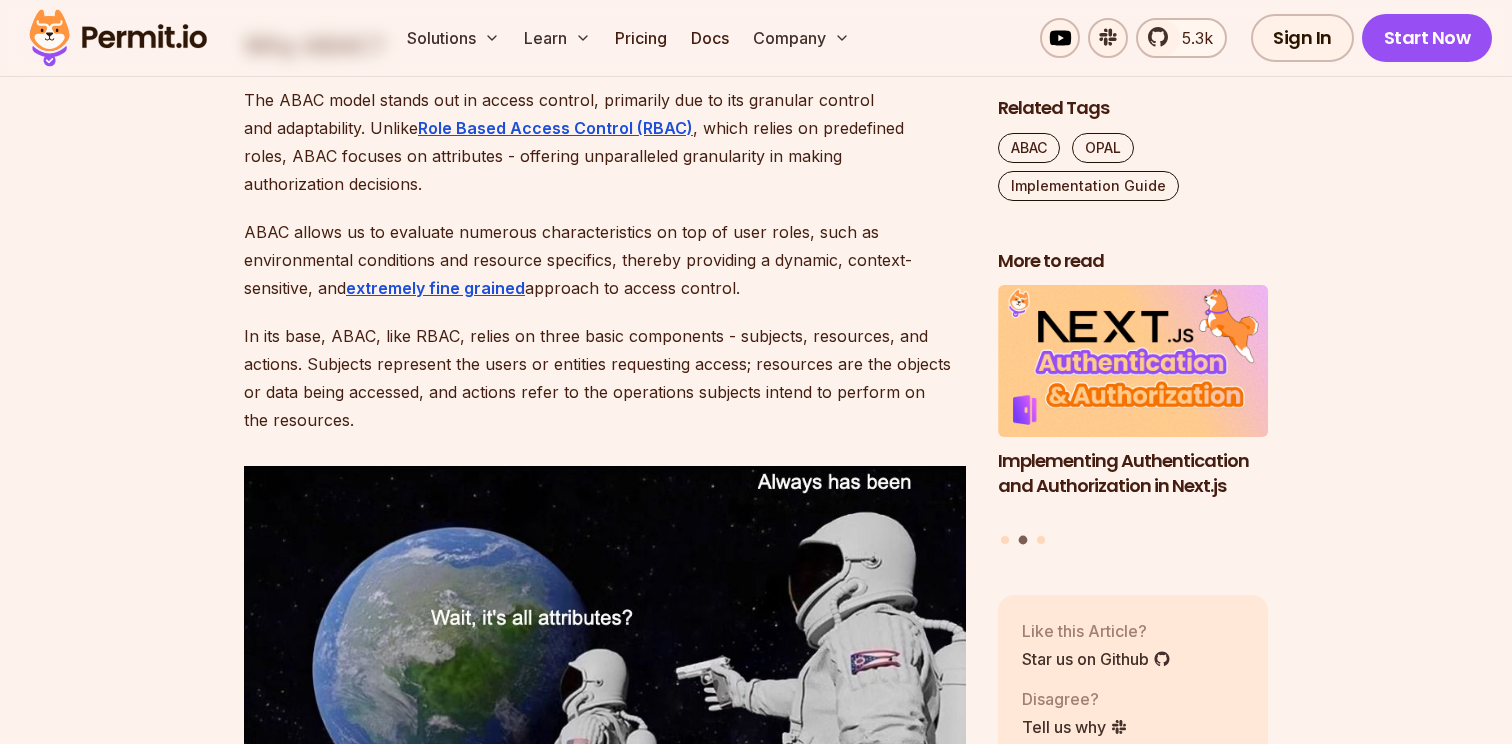 click on "In its base, ABAC, like RBAC, relies on three basic components - subjects, resources, and actions. Subjects represent the users or entities requesting access; resources are the objects or data being accessed, and actions refer to the operations subjects intend to perform on the resources." at bounding box center (605, 378) 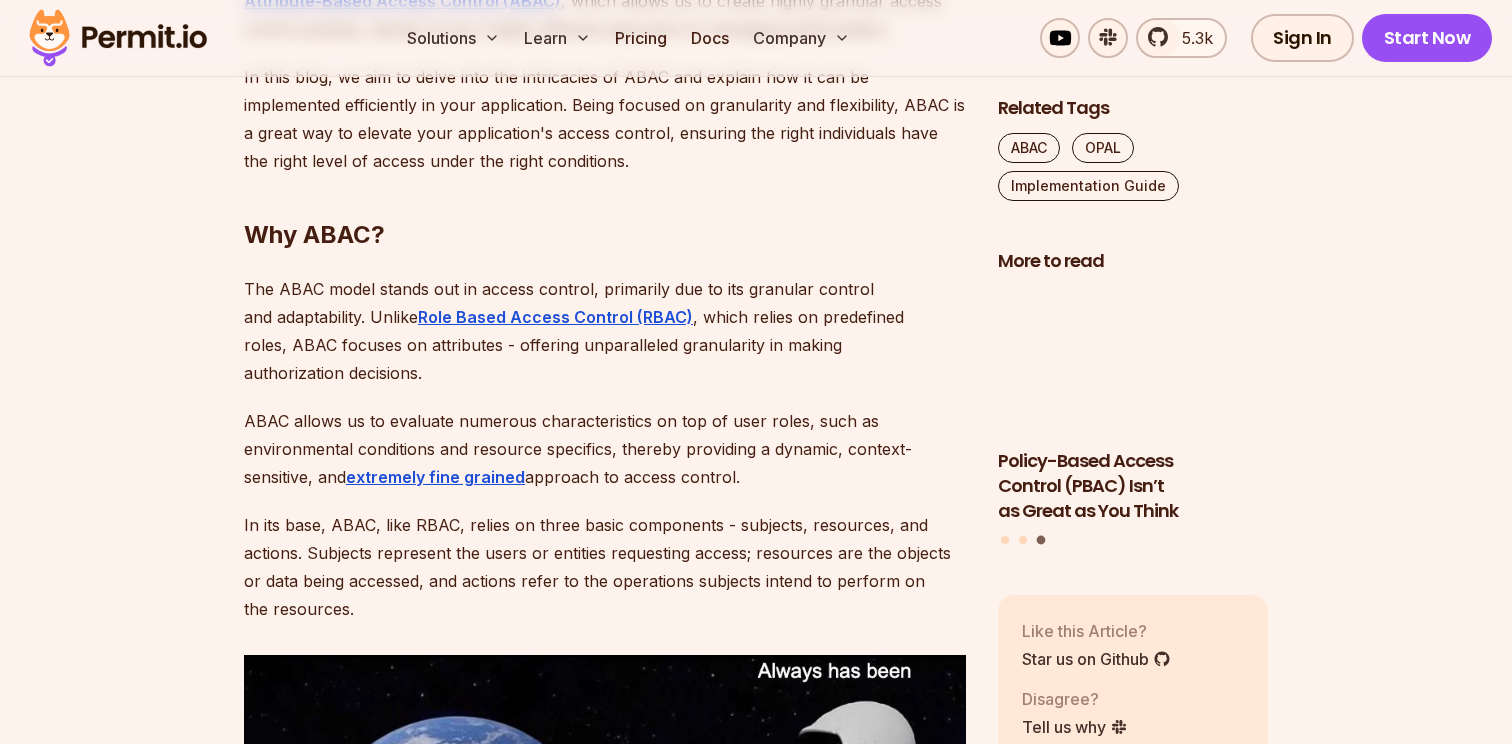 scroll, scrollTop: 1507, scrollLeft: 0, axis: vertical 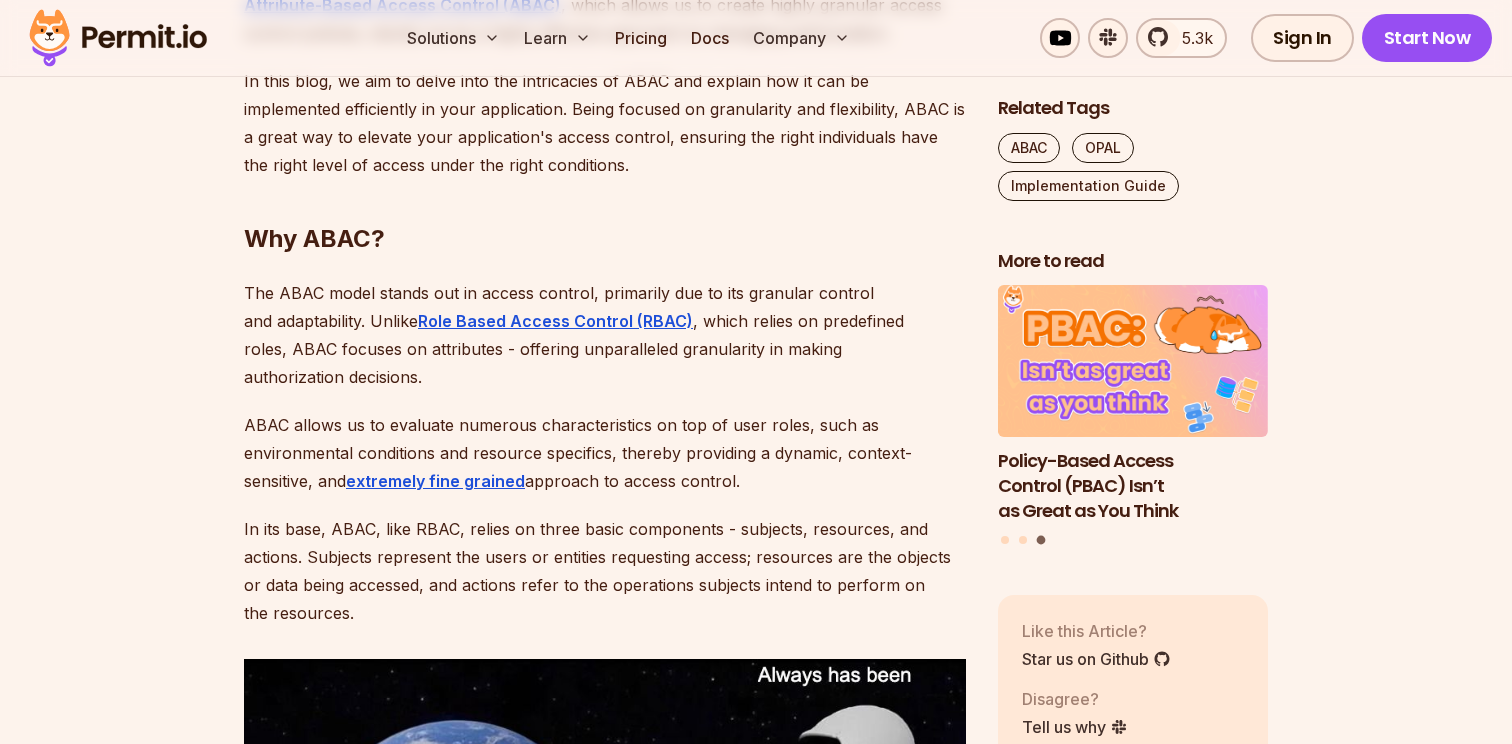 click on "The ABAC model stands out in access control, primarily due to its granular control and adaptability. Unlike  Role Based Access Control (RBAC) , which relies on predefined roles, ABAC focuses on attributes - offering unparalleled granularity in making authorization decisions." at bounding box center (605, 335) 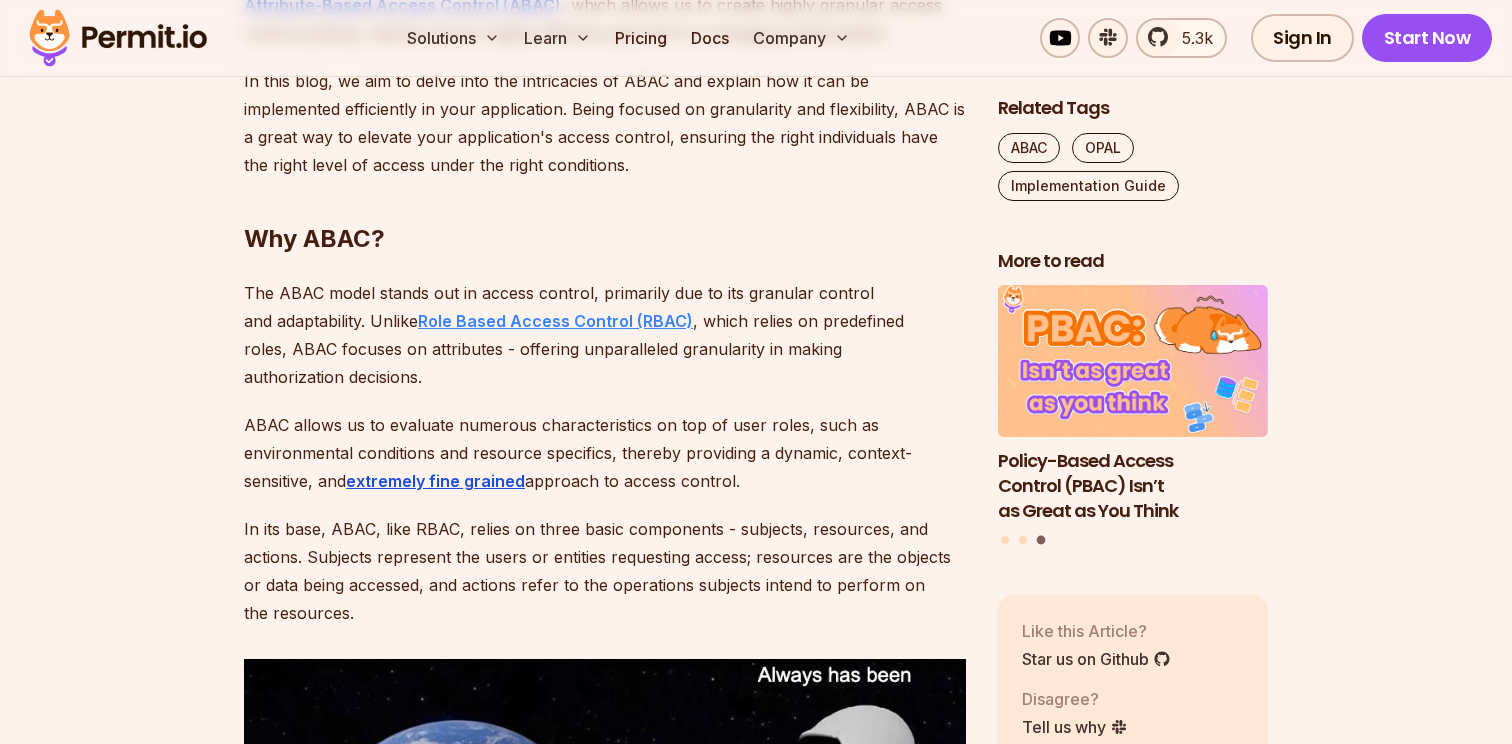 click on "Role Based Access Control (RBAC)" at bounding box center (555, 321) 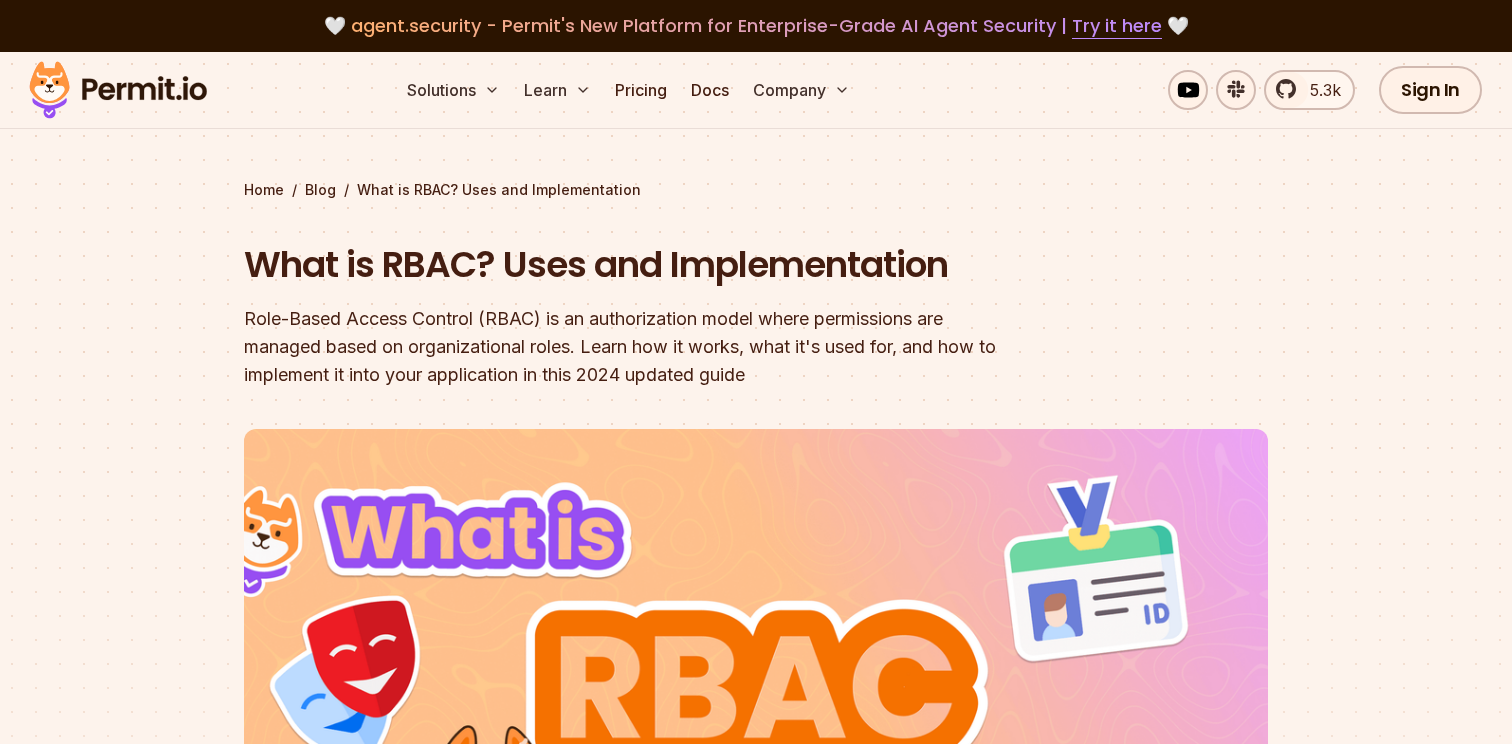 scroll, scrollTop: 117, scrollLeft: 0, axis: vertical 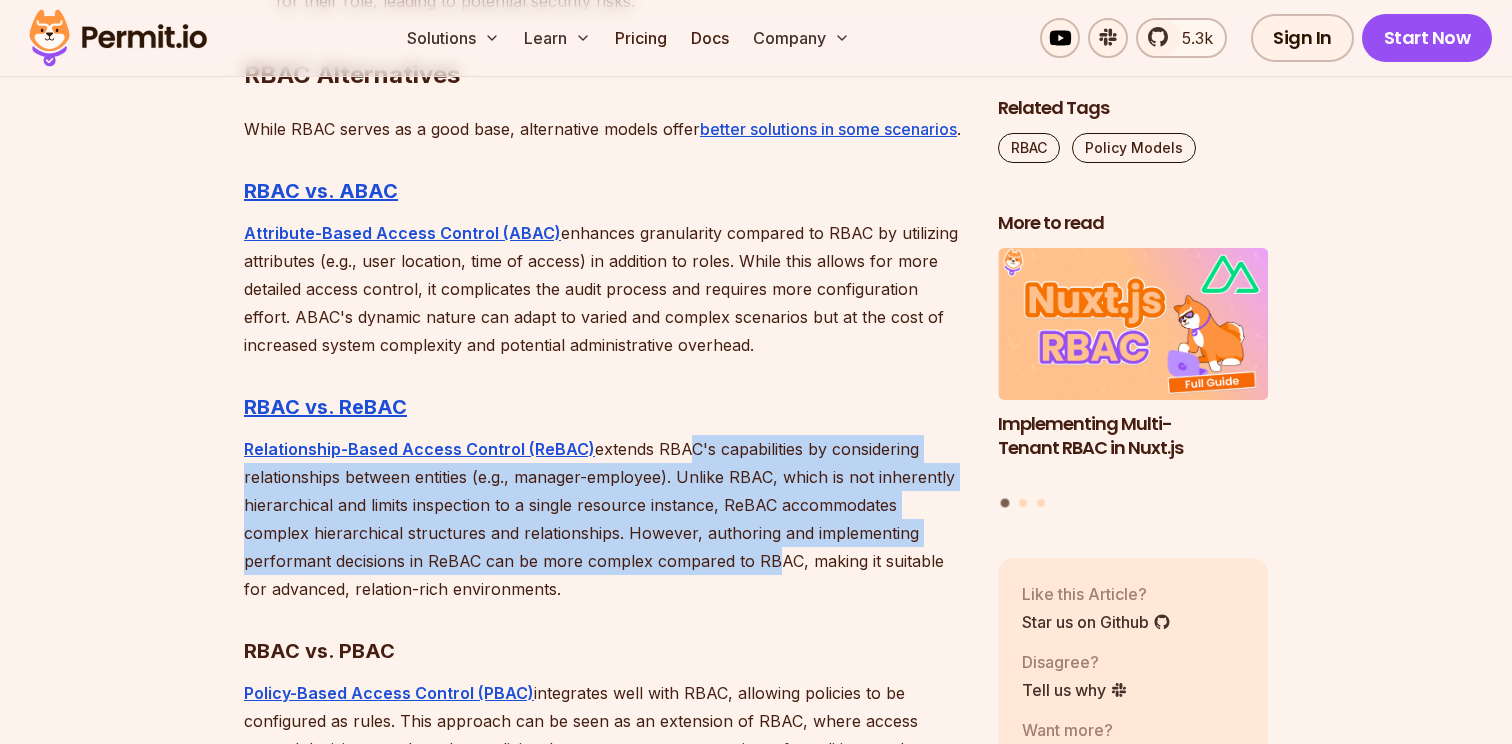 drag, startPoint x: 673, startPoint y: 487, endPoint x: 673, endPoint y: 592, distance: 105 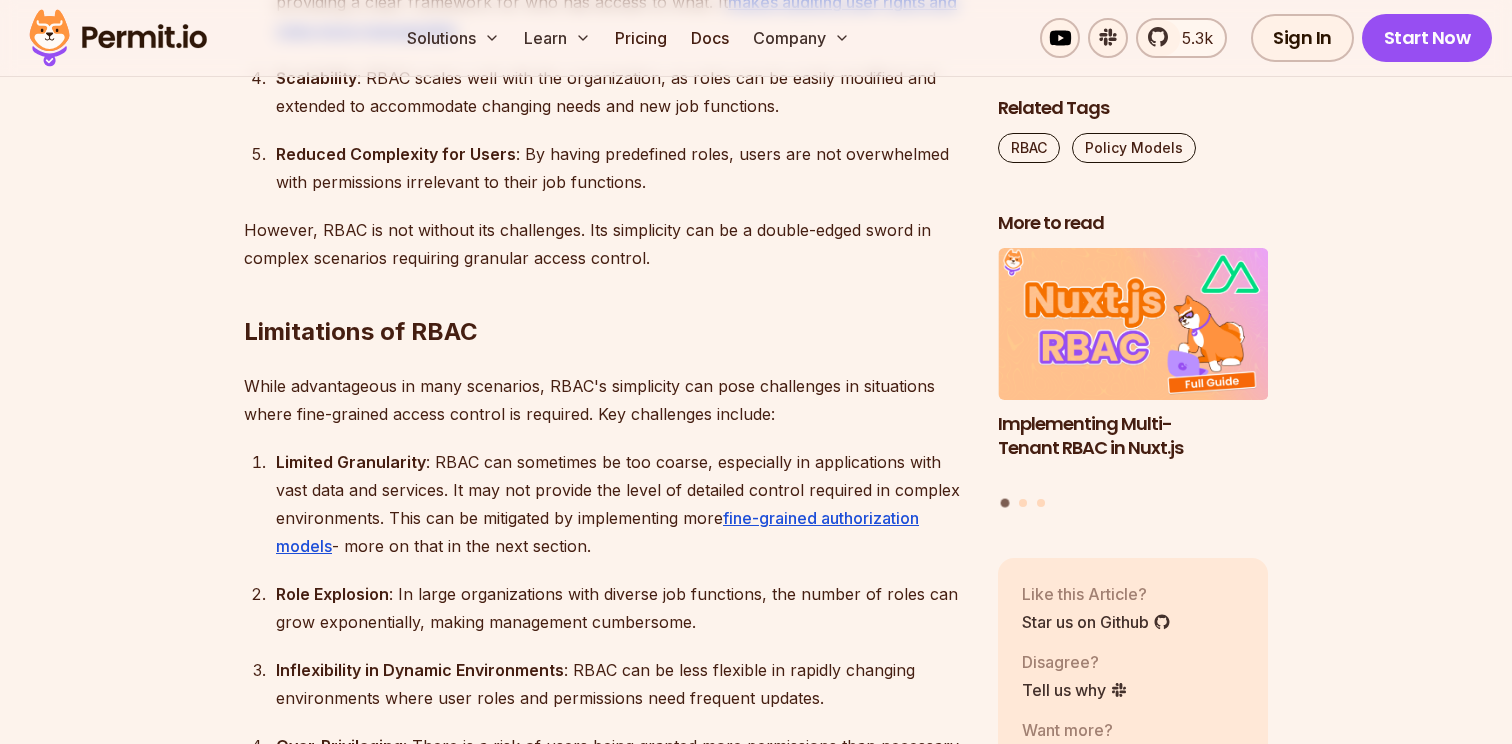 scroll, scrollTop: 4568, scrollLeft: 0, axis: vertical 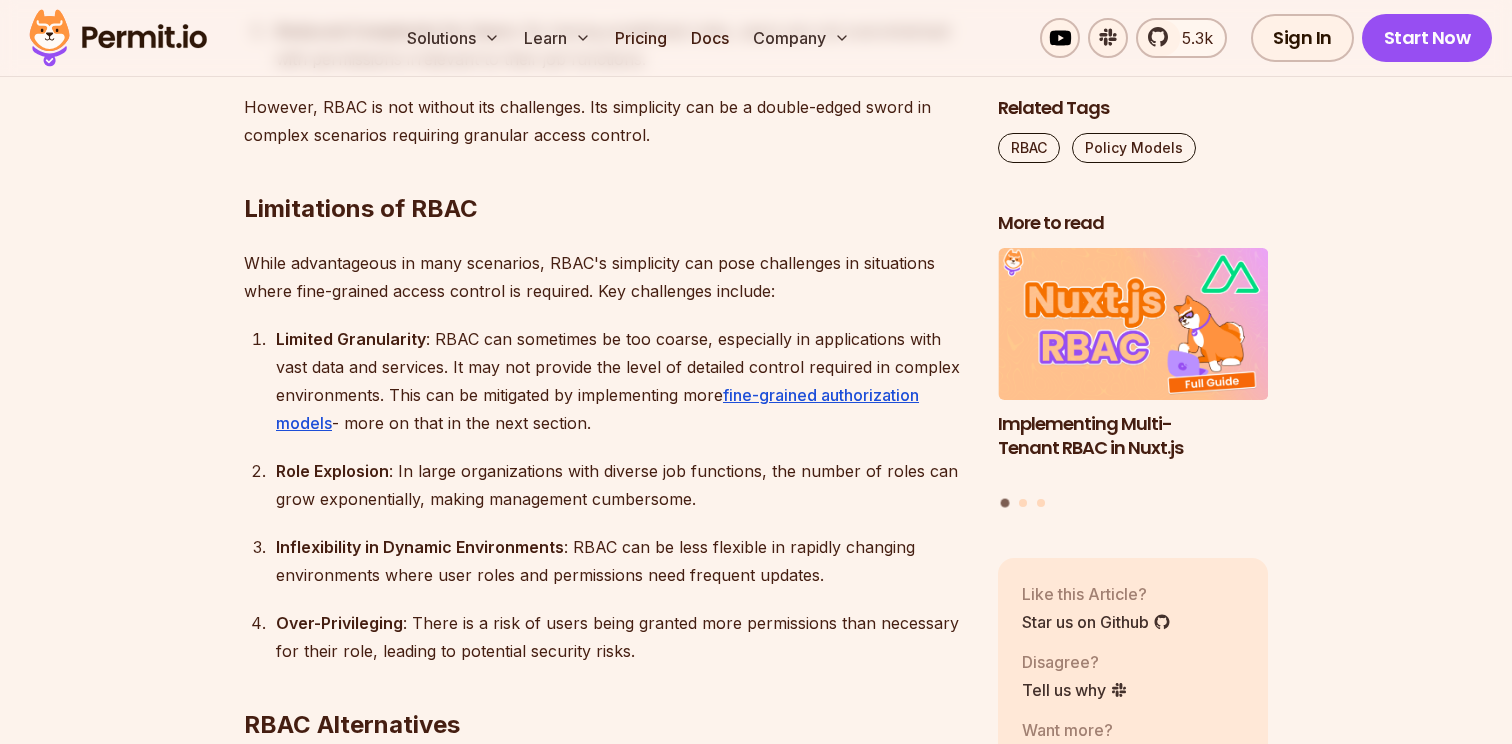click on "Role Explosion : In large organizations with diverse job functions, the number of roles can grow exponentially, making management cumbersome." at bounding box center (621, 485) 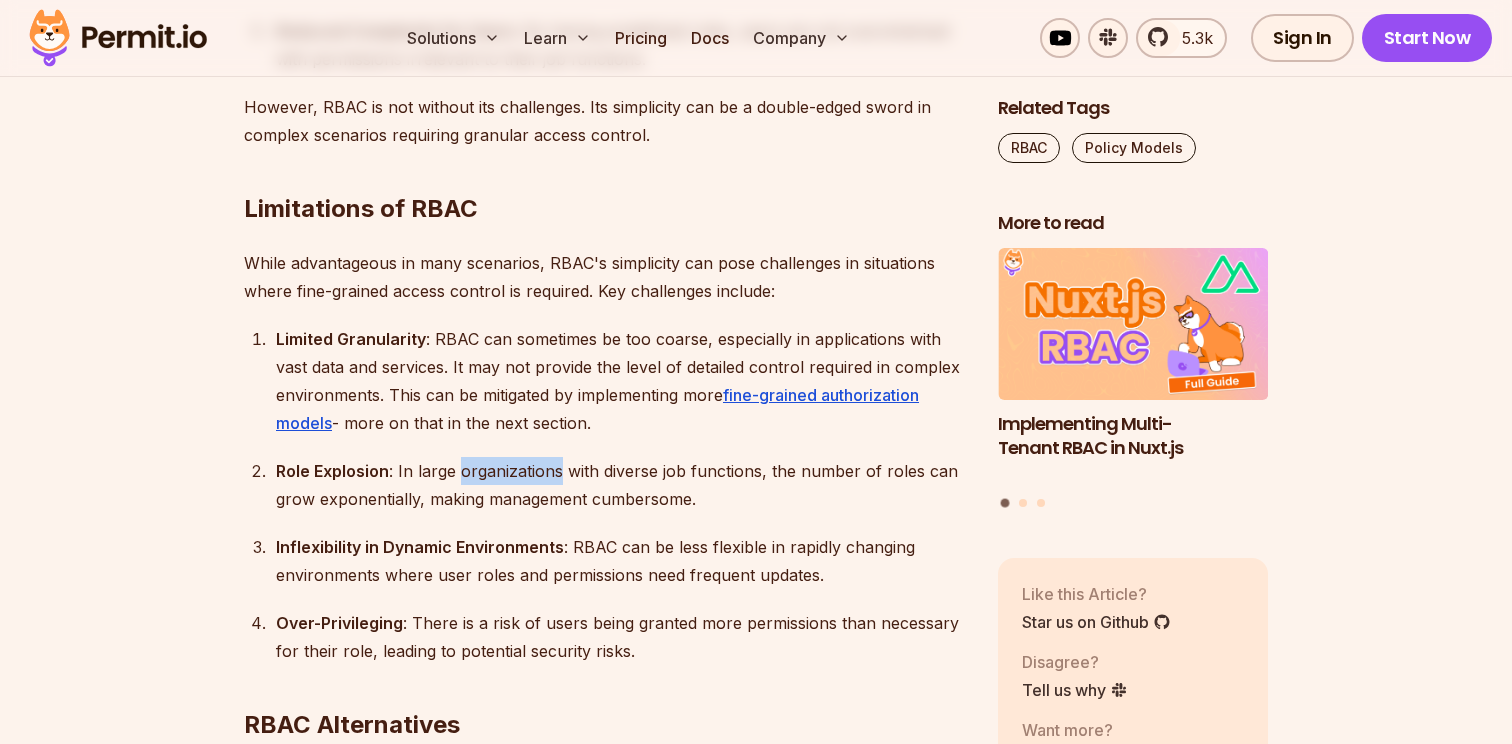 click on "Role Explosion : In large organizations with diverse job functions, the number of roles can grow exponentially, making management cumbersome." at bounding box center [621, 485] 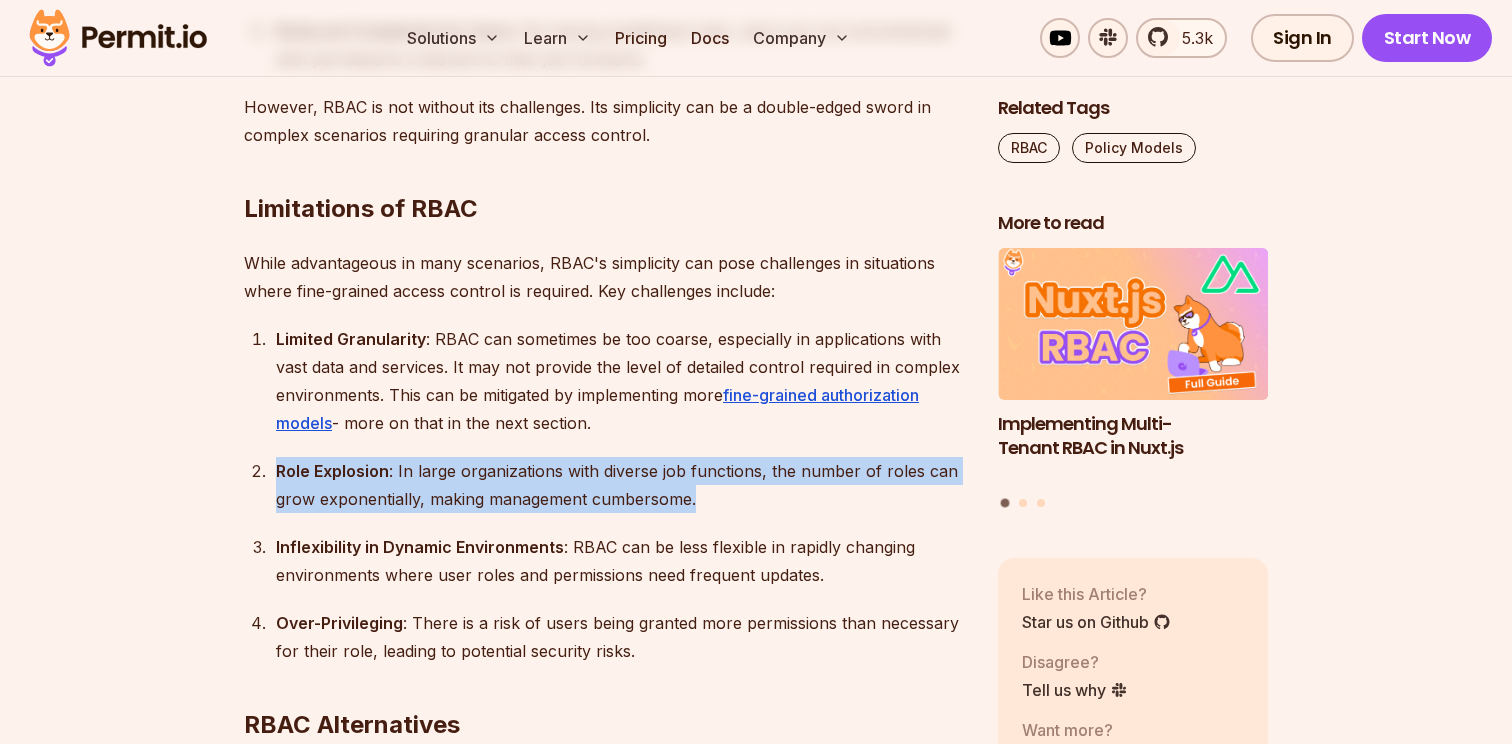 click on "Role Explosion : In large organizations with diverse job functions, the number of roles can grow exponentially, making management cumbersome." at bounding box center [621, 485] 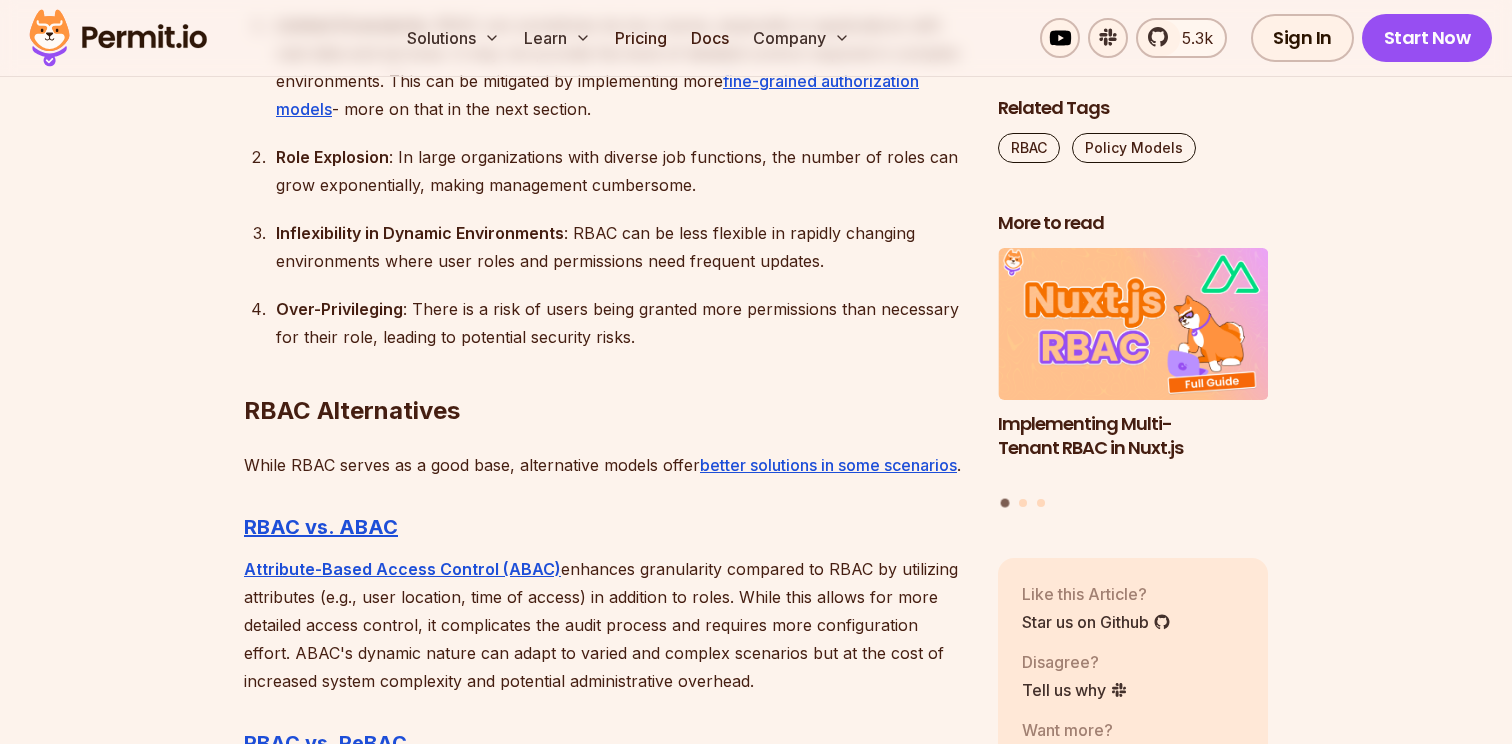 scroll, scrollTop: 5002, scrollLeft: 0, axis: vertical 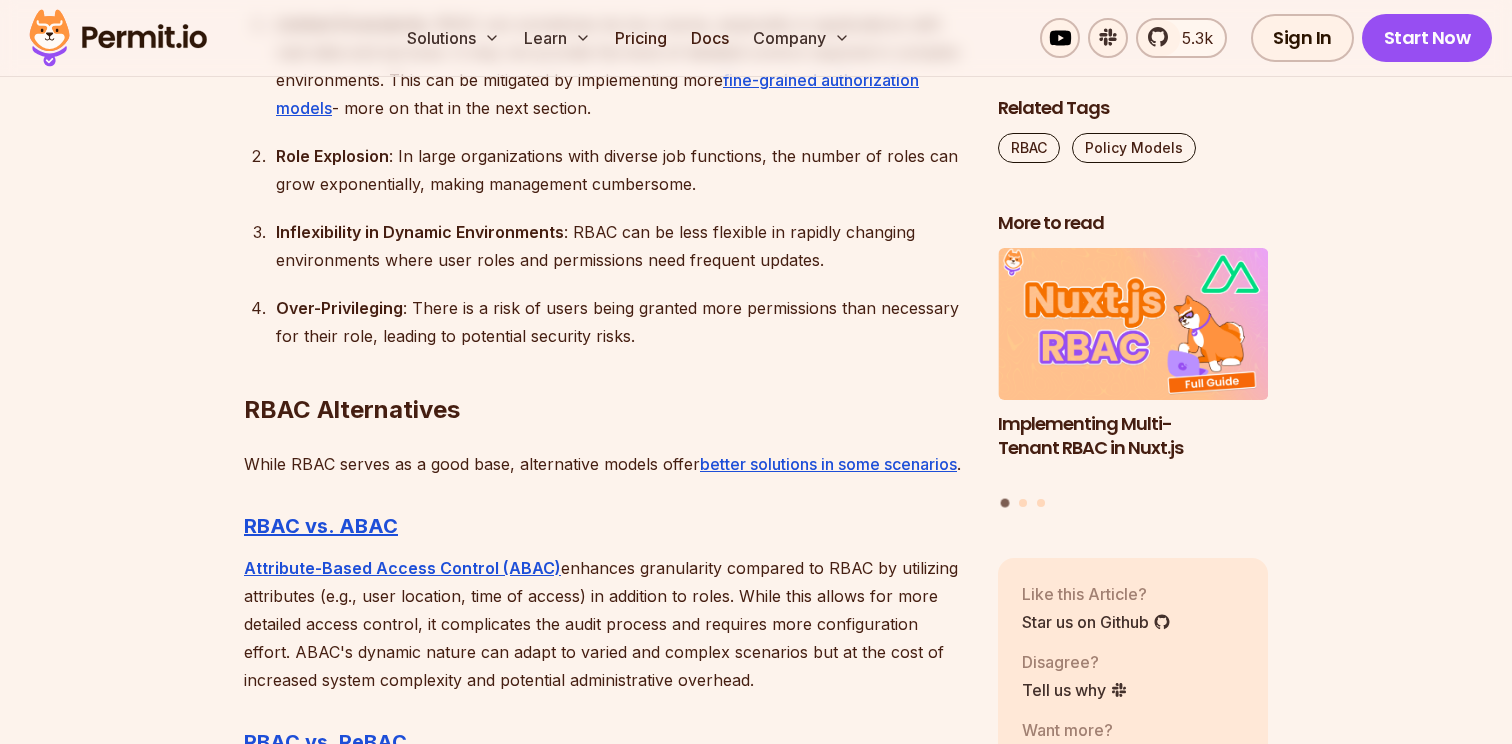 click on "Inflexibility in Dynamic Environments : RBAC can be less flexible in rapidly changing environments where user roles and permissions need frequent updates." at bounding box center [621, 246] 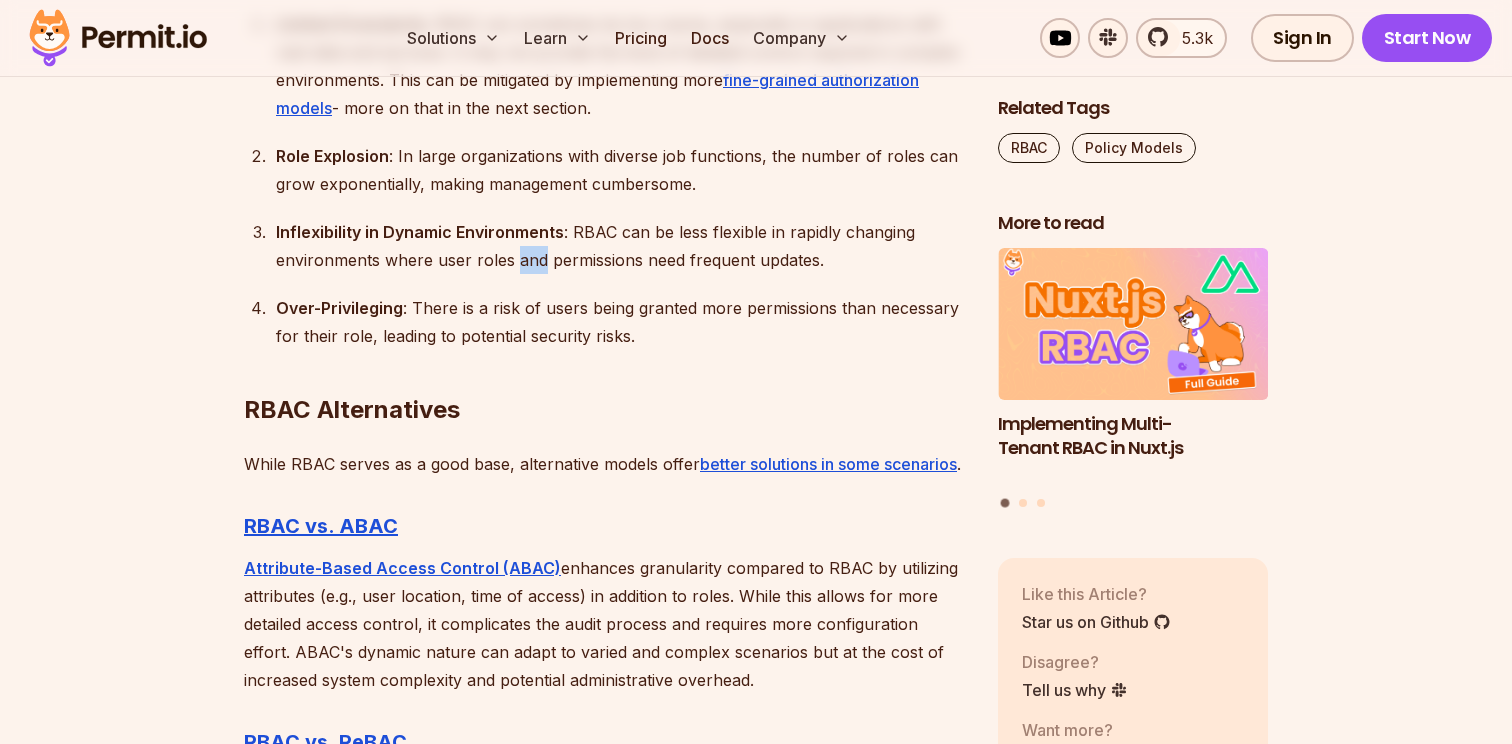 click on "Inflexibility in Dynamic Environments : RBAC can be less flexible in rapidly changing environments where user roles and permissions need frequent updates." at bounding box center [621, 246] 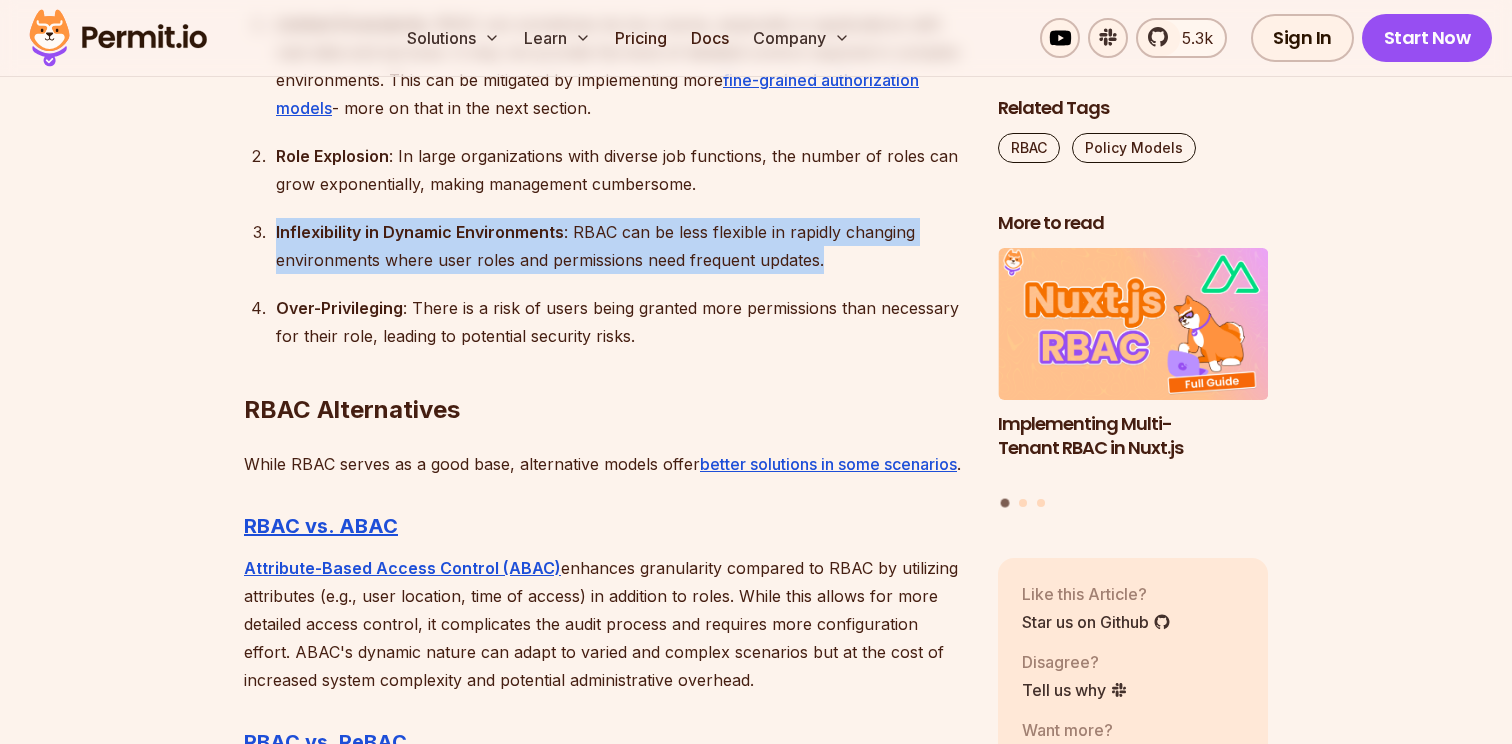 click on "Inflexibility in Dynamic Environments : RBAC can be less flexible in rapidly changing environments where user roles and permissions need frequent updates." at bounding box center (621, 246) 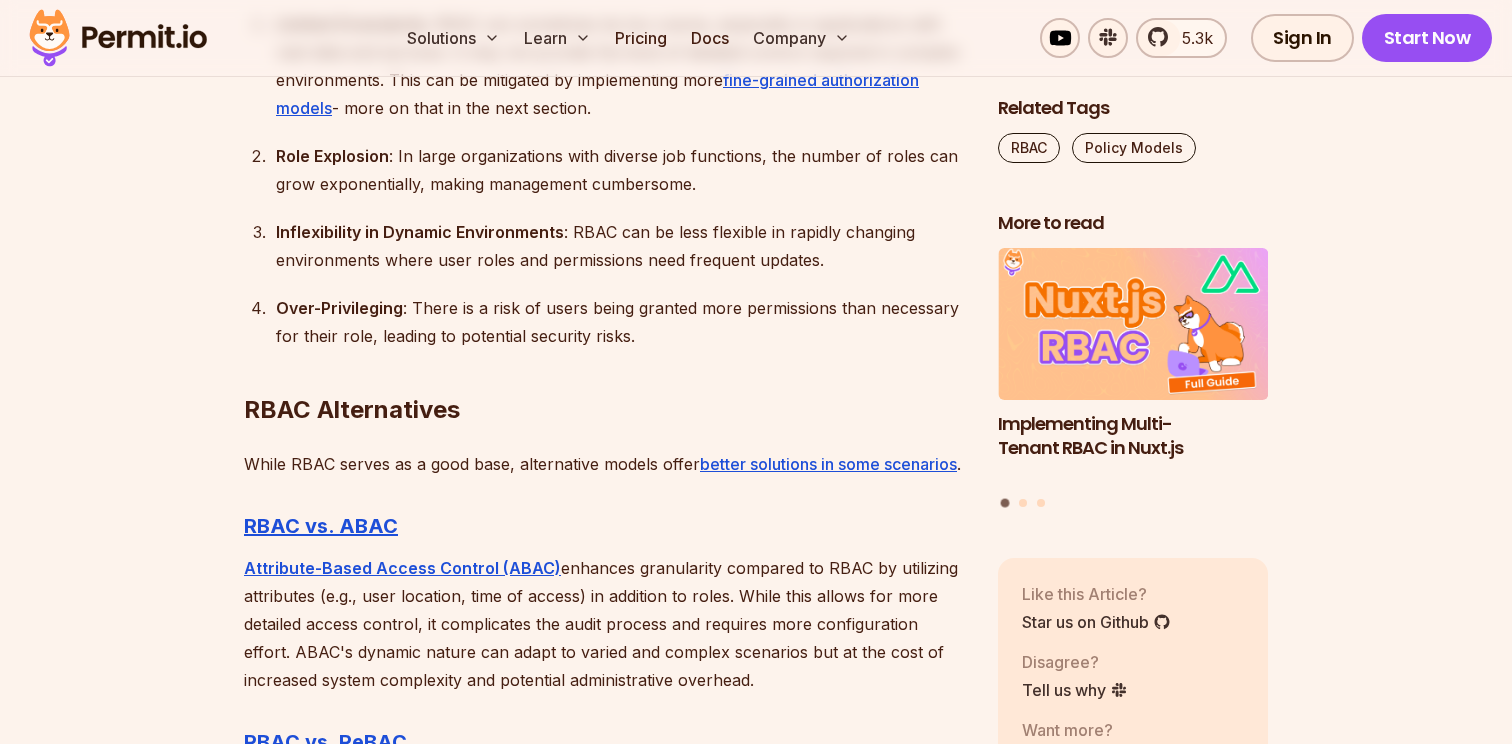 click on "Over-Privileging : There is a risk of users being granted more permissions than necessary for their role, leading to potential security risks." at bounding box center [621, 322] 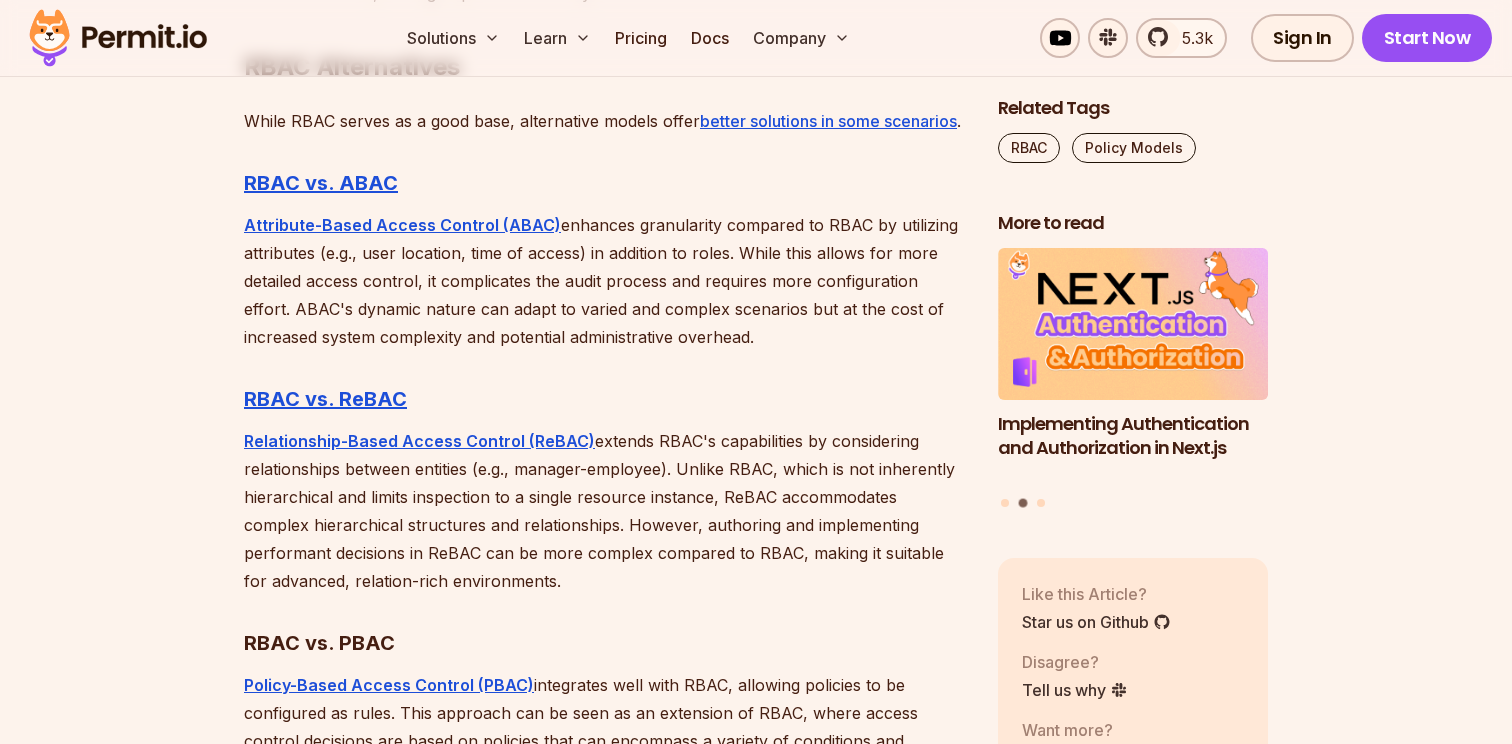 scroll, scrollTop: 5350, scrollLeft: 0, axis: vertical 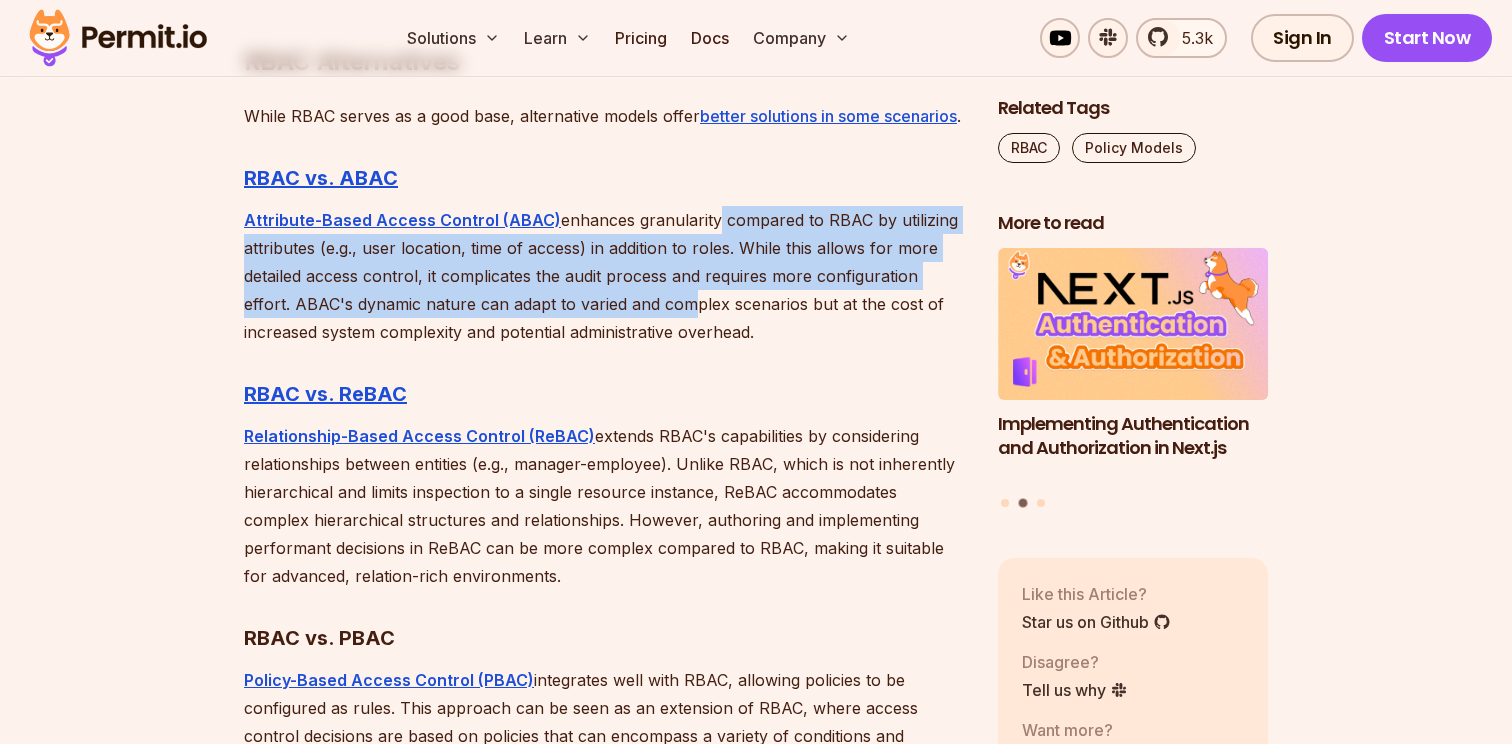 drag, startPoint x: 705, startPoint y: 253, endPoint x: 679, endPoint y: 342, distance: 92.72001 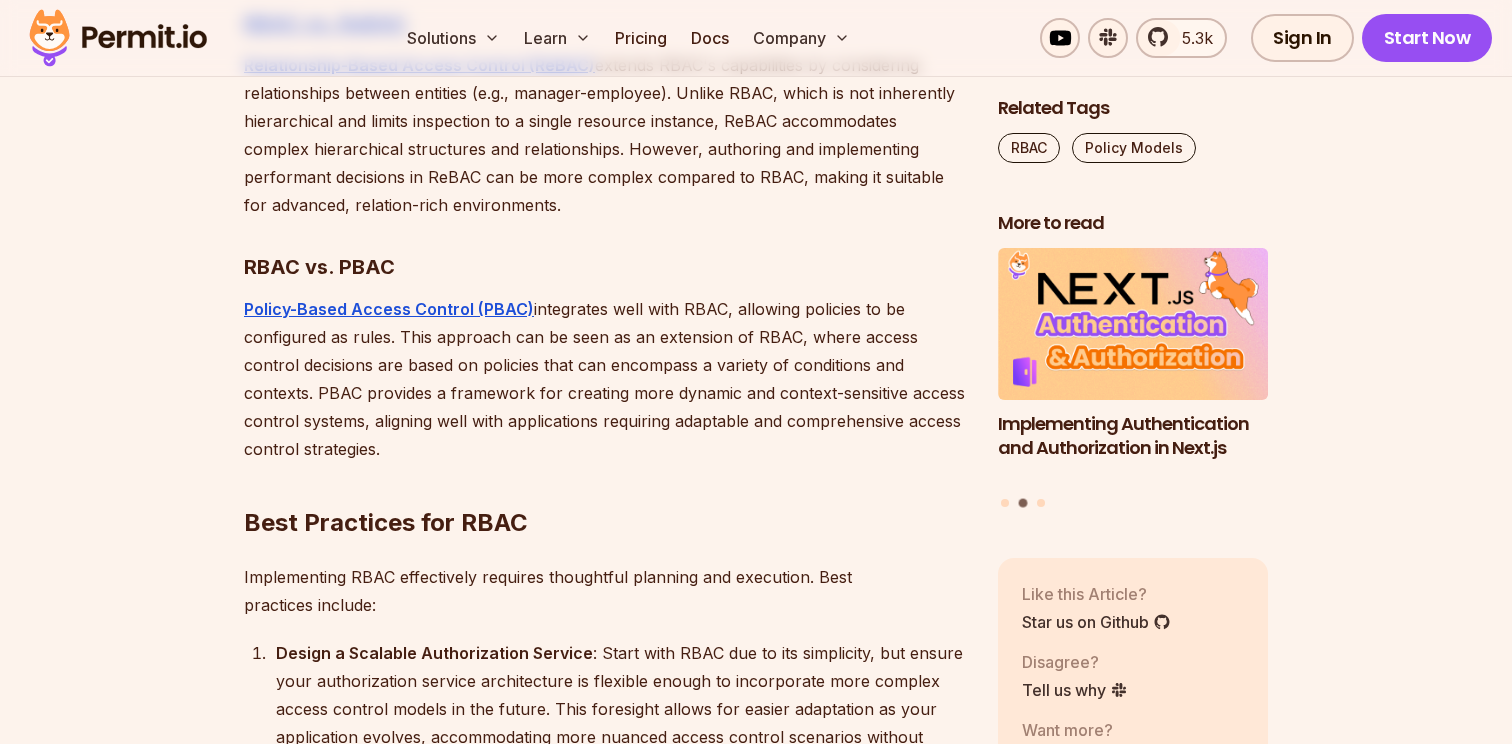 scroll, scrollTop: 5305, scrollLeft: 0, axis: vertical 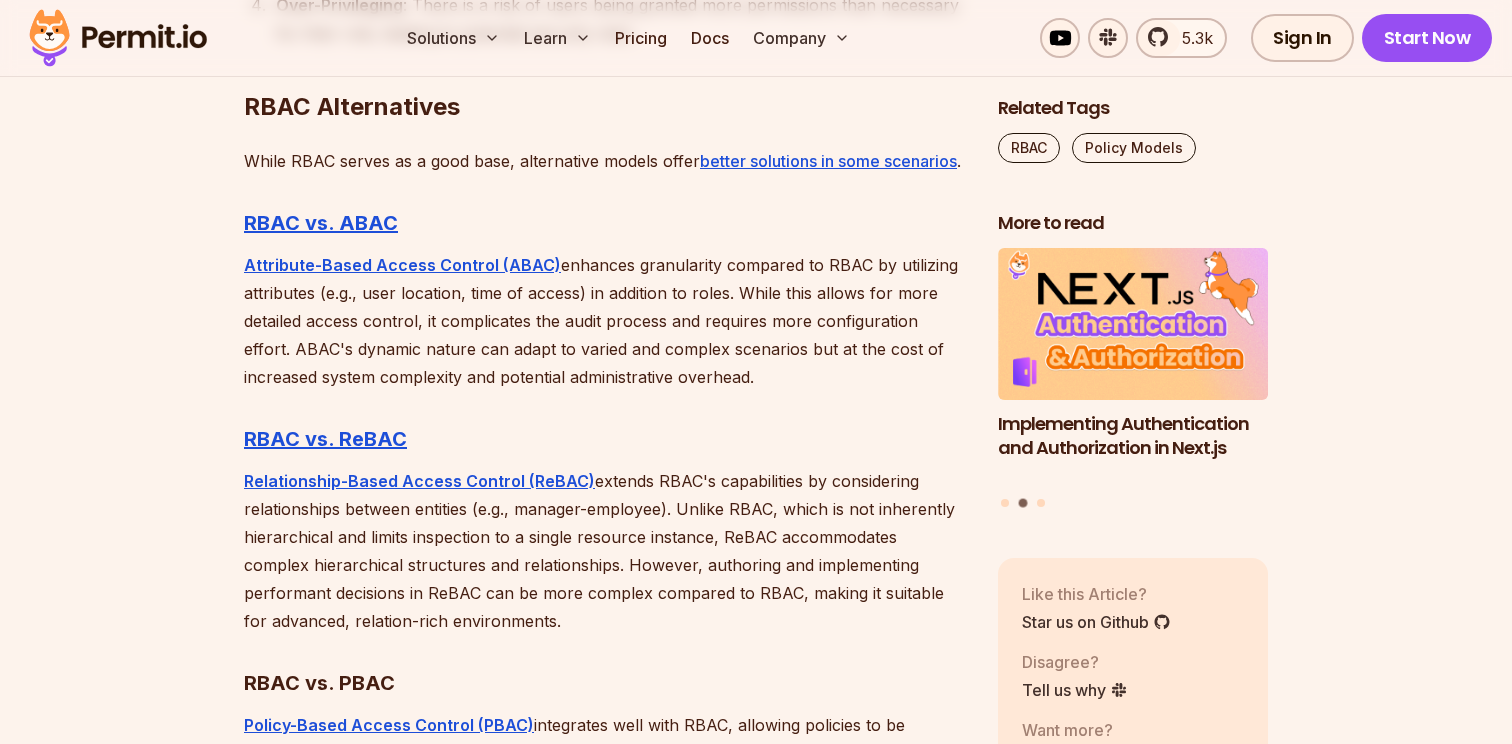 click on "Attribute-Based Access Control (ABAC)  enhances granularity compared to RBAC by utilizing attributes (e.g., user location, time of access) in addition to roles. While this allows for more detailed access control, it complicates the audit process and requires more configuration effort. ABAC's dynamic nature can adapt to varied and complex scenarios but at the cost of increased system complexity and potential administrative overhead." at bounding box center [605, 321] 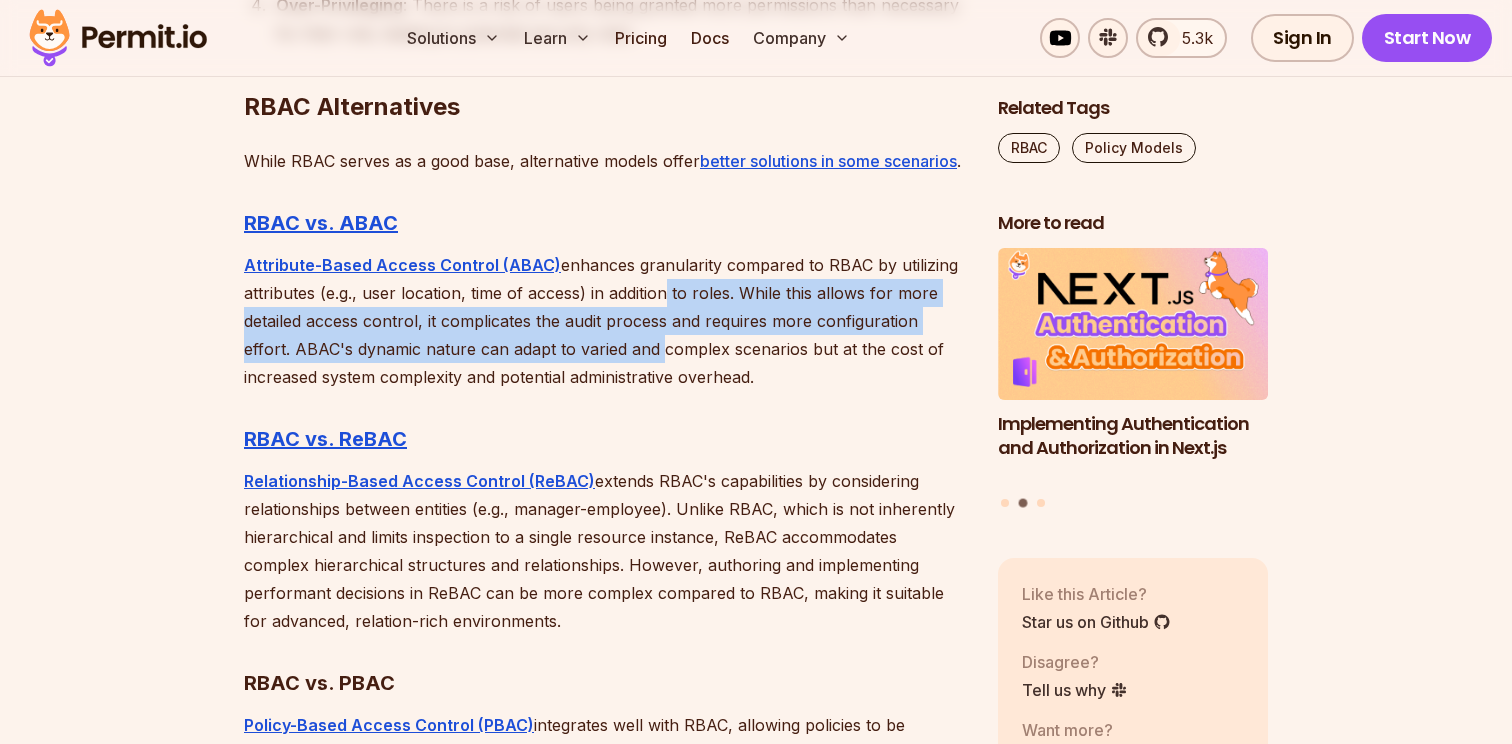 drag, startPoint x: 656, startPoint y: 316, endPoint x: 658, endPoint y: 375, distance: 59.03389 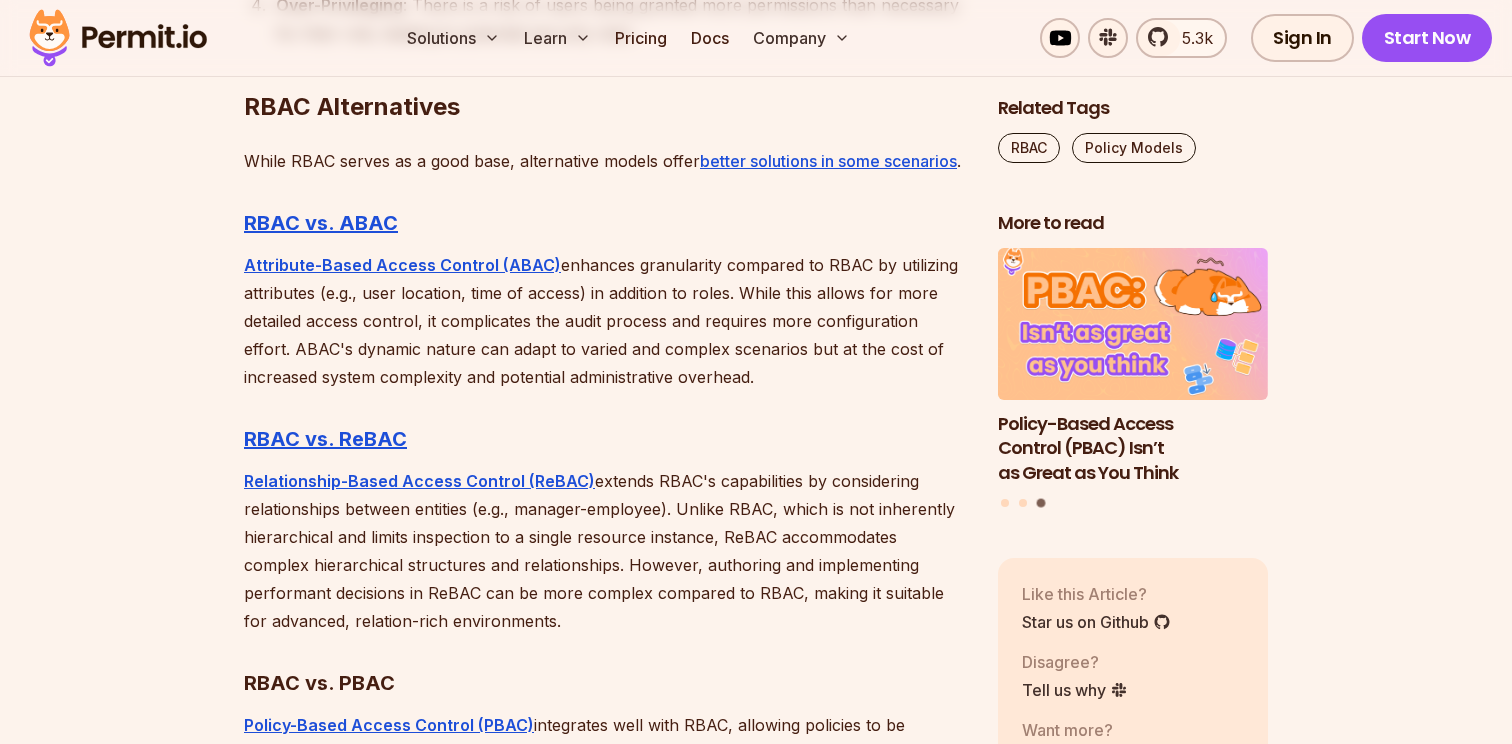 click on "Attribute-Based Access Control (ABAC)  enhances granularity compared to RBAC by utilizing attributes (e.g., user location, time of access) in addition to roles. While this allows for more detailed access control, it complicates the audit process and requires more configuration effort. ABAC's dynamic nature can adapt to varied and complex scenarios but at the cost of increased system complexity and potential administrative overhead." at bounding box center [605, 321] 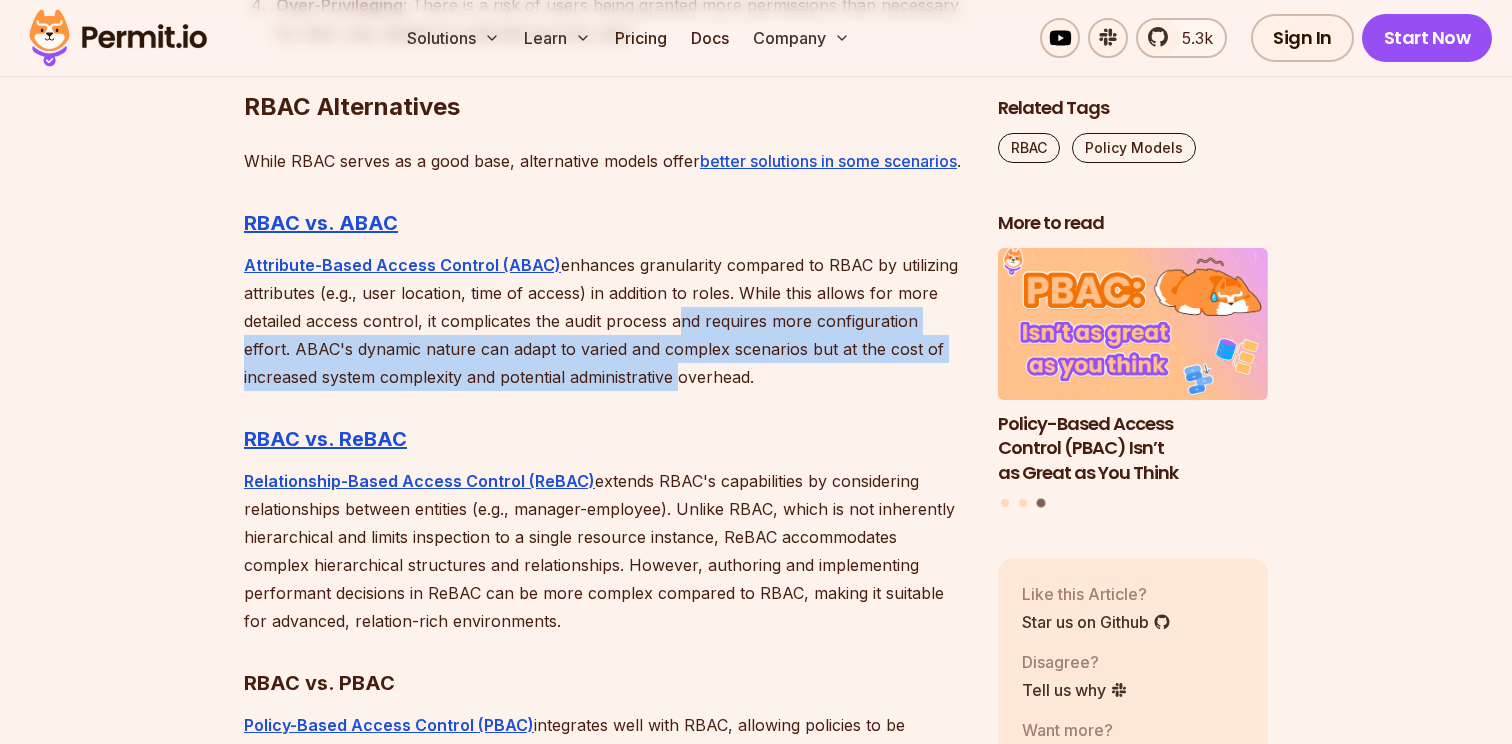 drag, startPoint x: 674, startPoint y: 404, endPoint x: 673, endPoint y: 359, distance: 45.01111 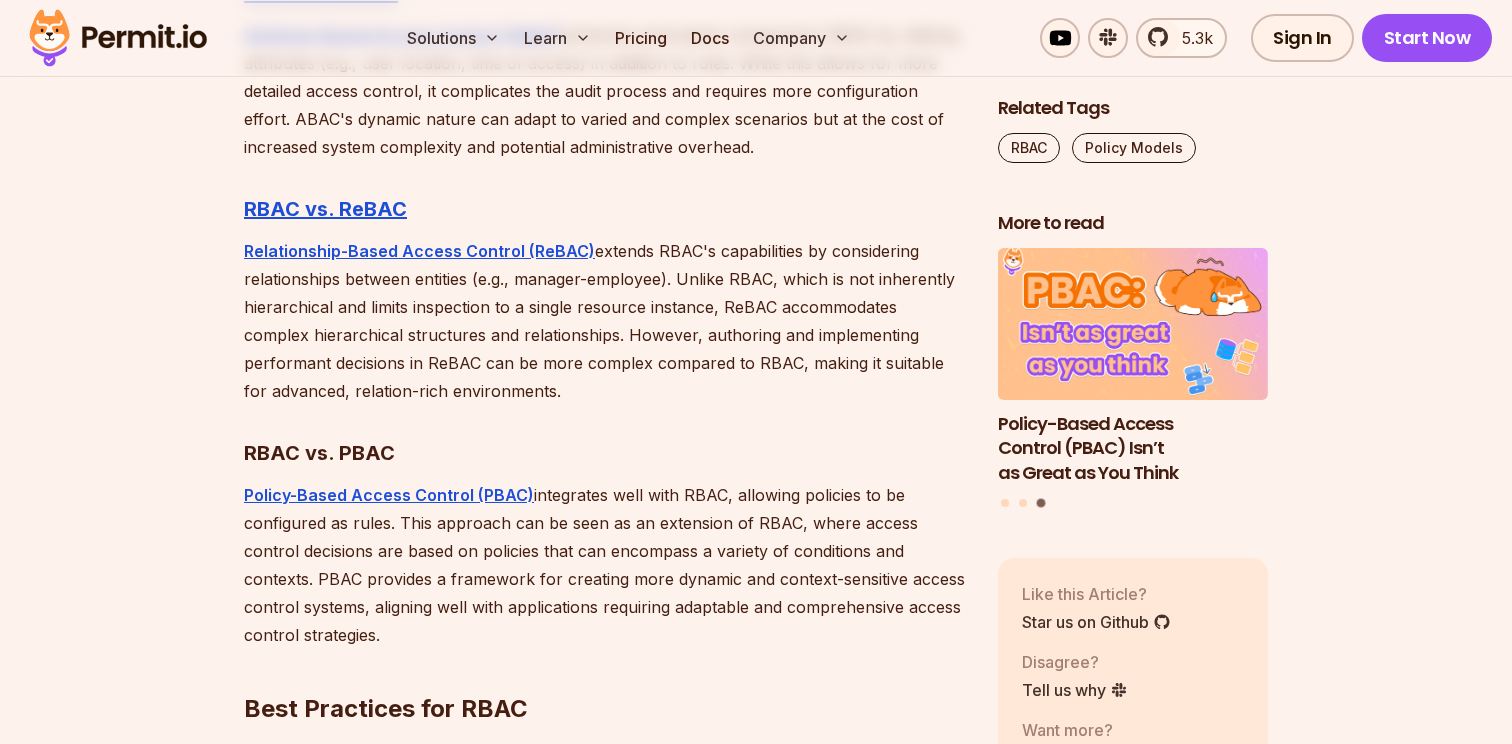 scroll, scrollTop: 5537, scrollLeft: 0, axis: vertical 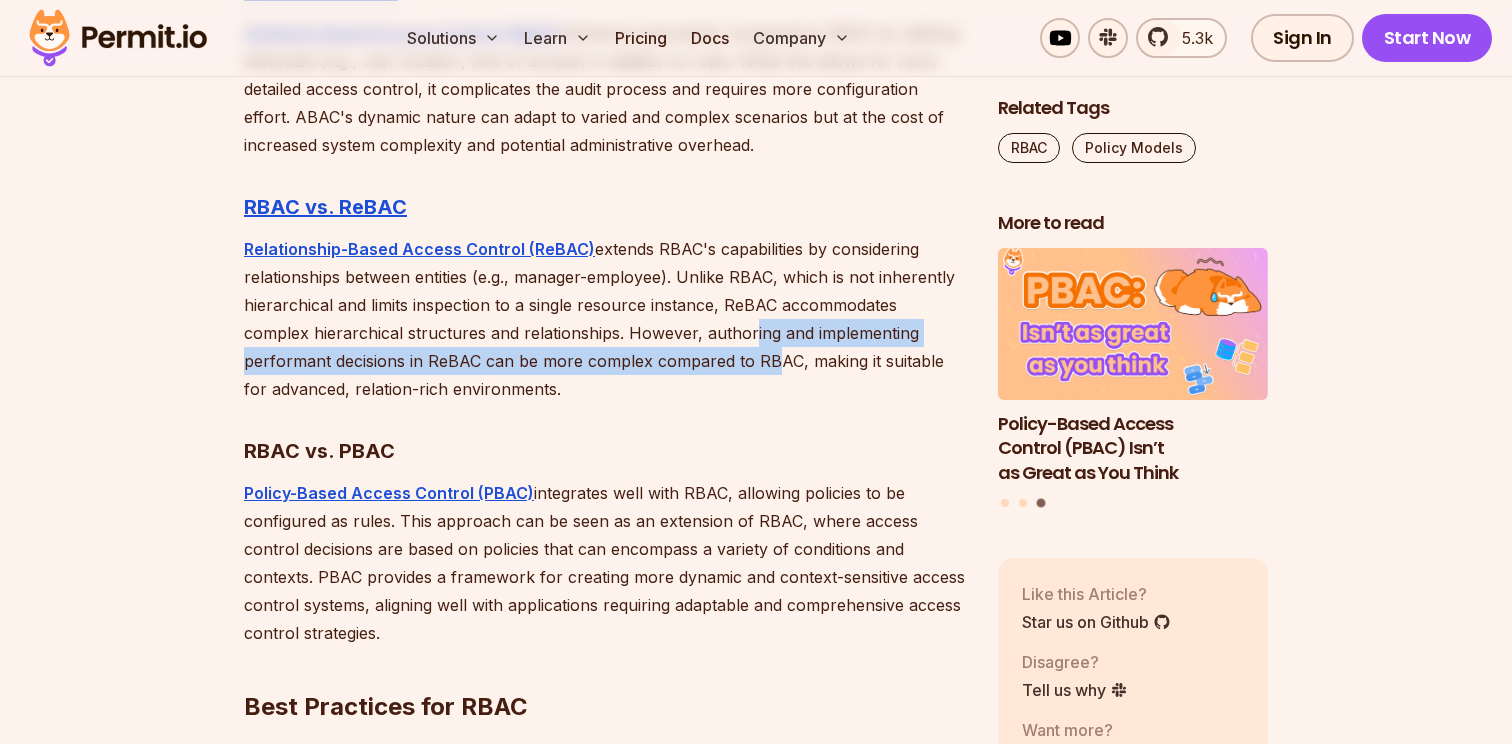 drag, startPoint x: 673, startPoint y: 367, endPoint x: 673, endPoint y: 396, distance: 29 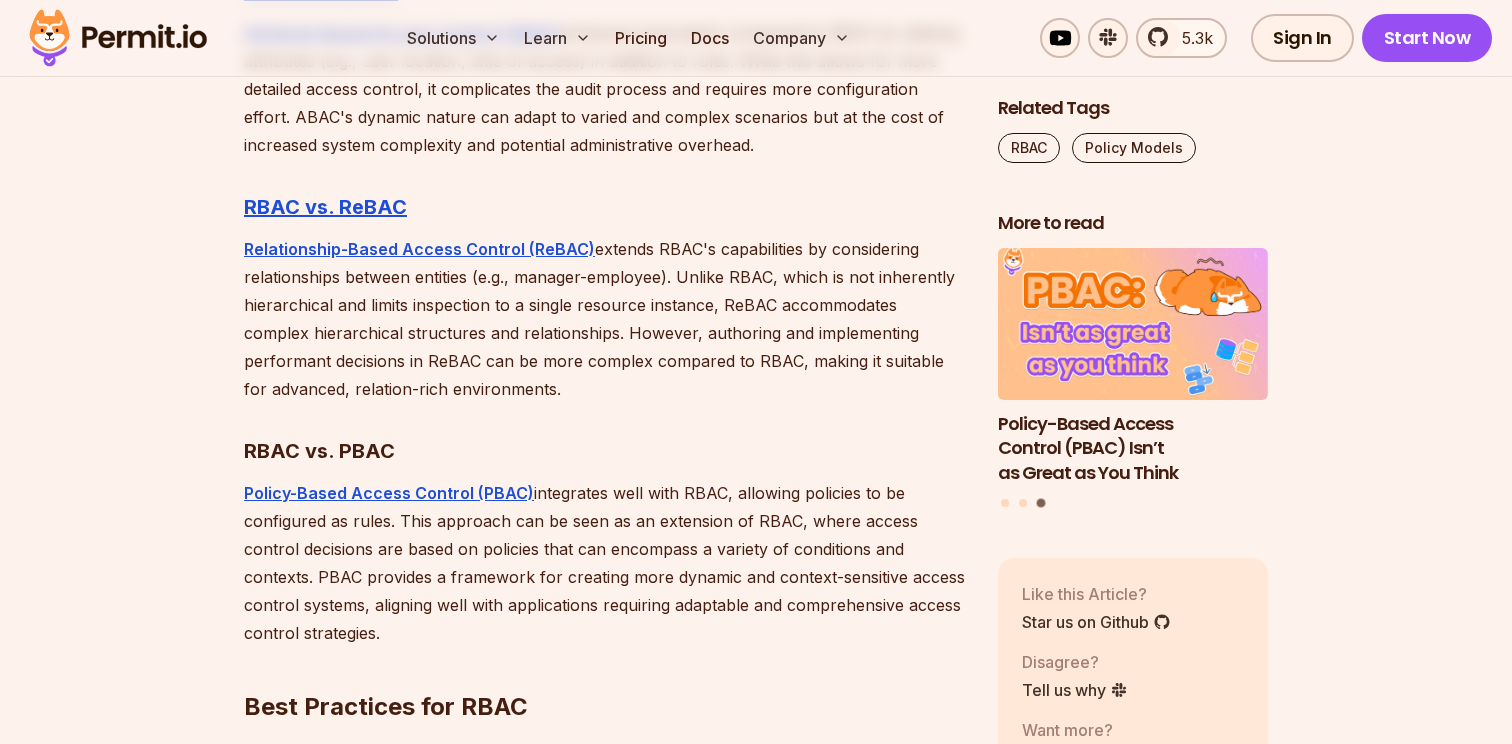 click on "Relationship-Based Access Control (ReBAC)  extends RBAC's capabilities by considering relationships between entities (e.g., manager-employee). Unlike RBAC, which is not inherently hierarchical and limits inspection to a single resource instance, ReBAC accommodates complex hierarchical structures and relationships. However, authoring and implementing performant decisions in ReBAC can be more complex compared to RBAC, making it suitable for advanced, relation-rich environments." at bounding box center [605, 319] 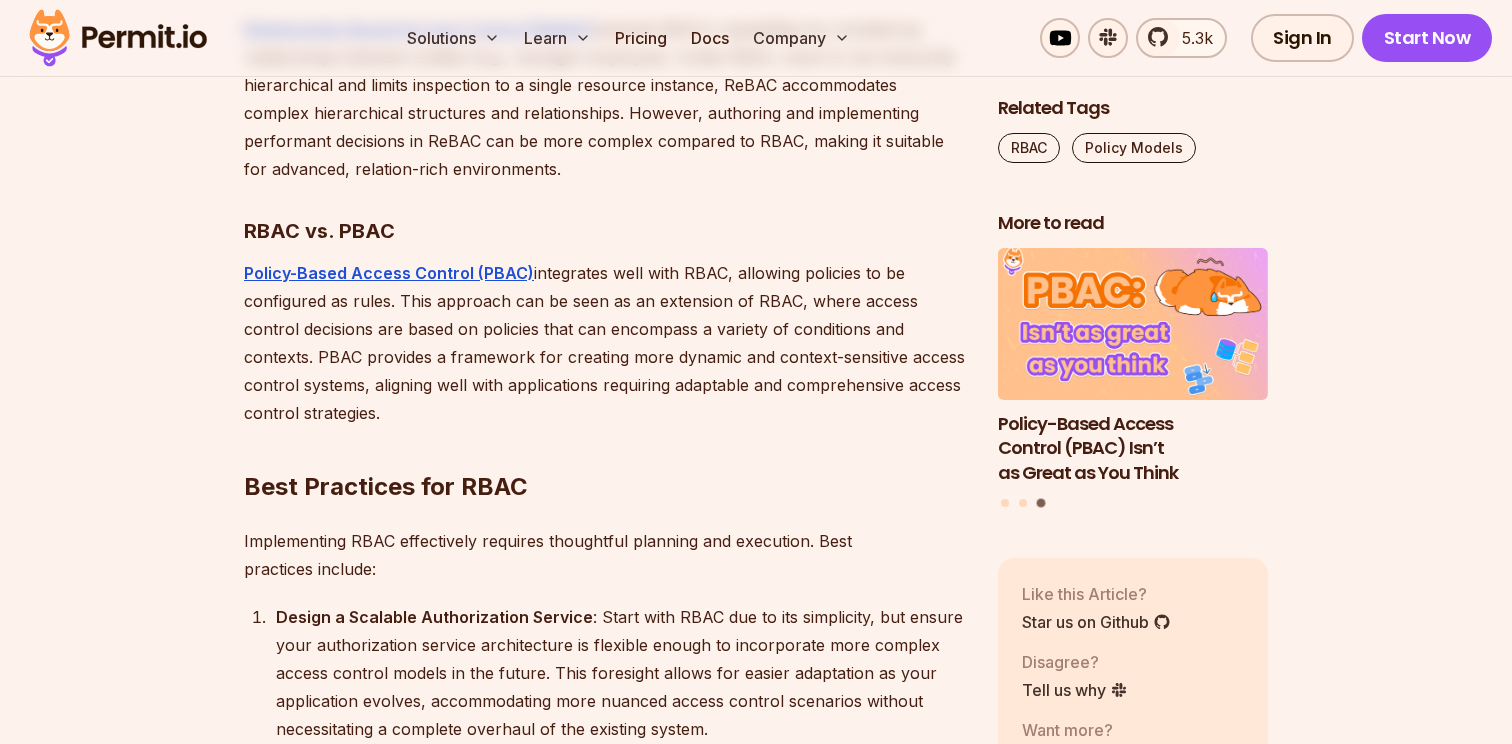 scroll, scrollTop: 5762, scrollLeft: 0, axis: vertical 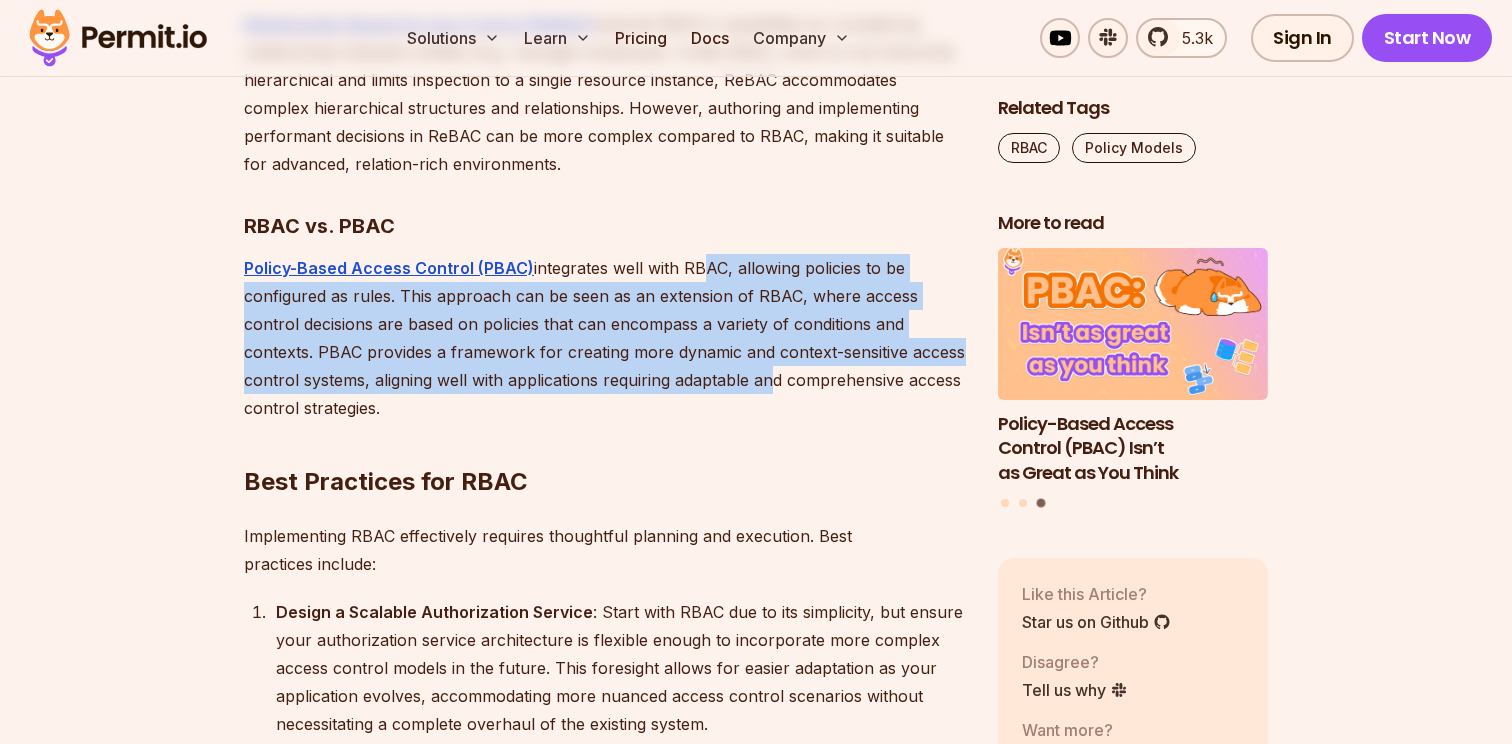 drag, startPoint x: 690, startPoint y: 301, endPoint x: 703, endPoint y: 421, distance: 120.70211 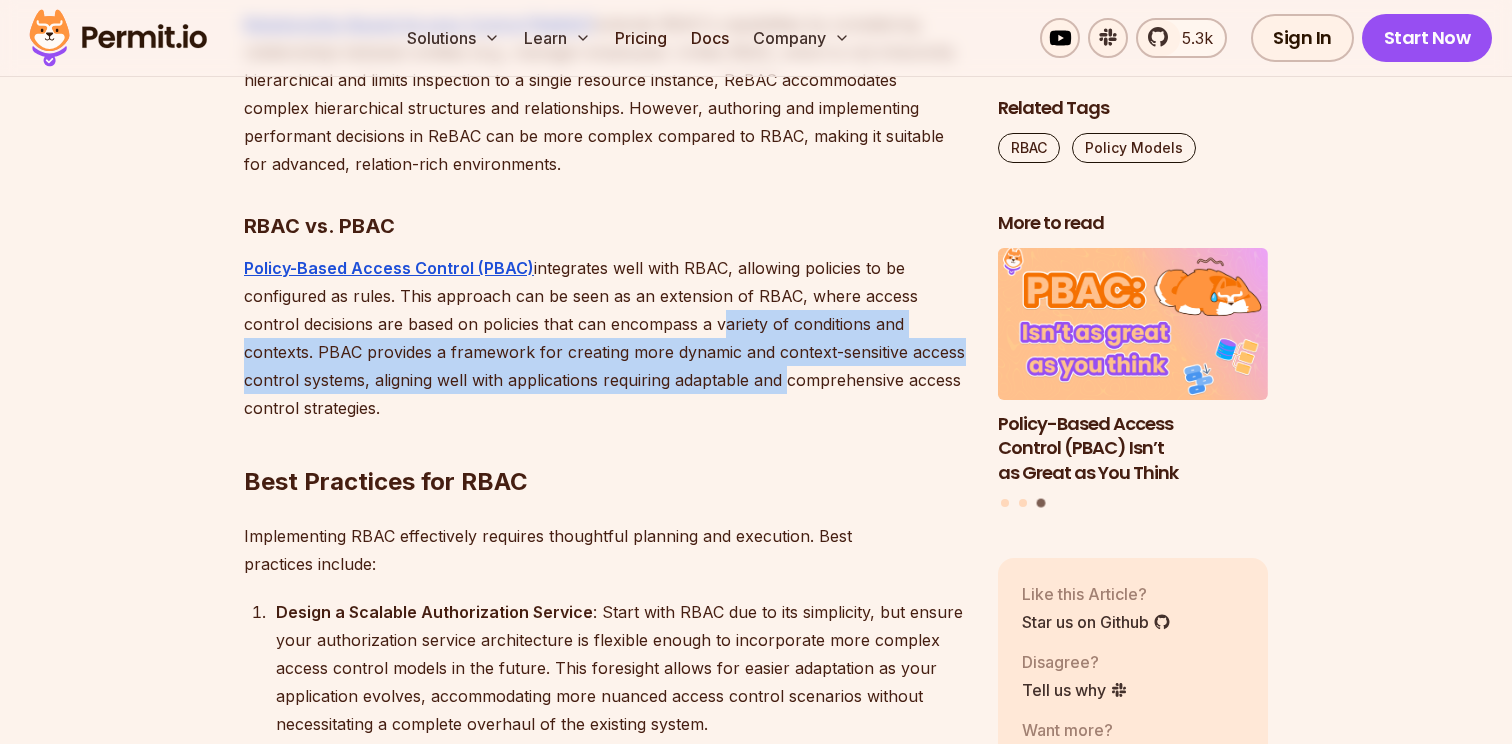 drag, startPoint x: 703, startPoint y: 421, endPoint x: 703, endPoint y: 340, distance: 81 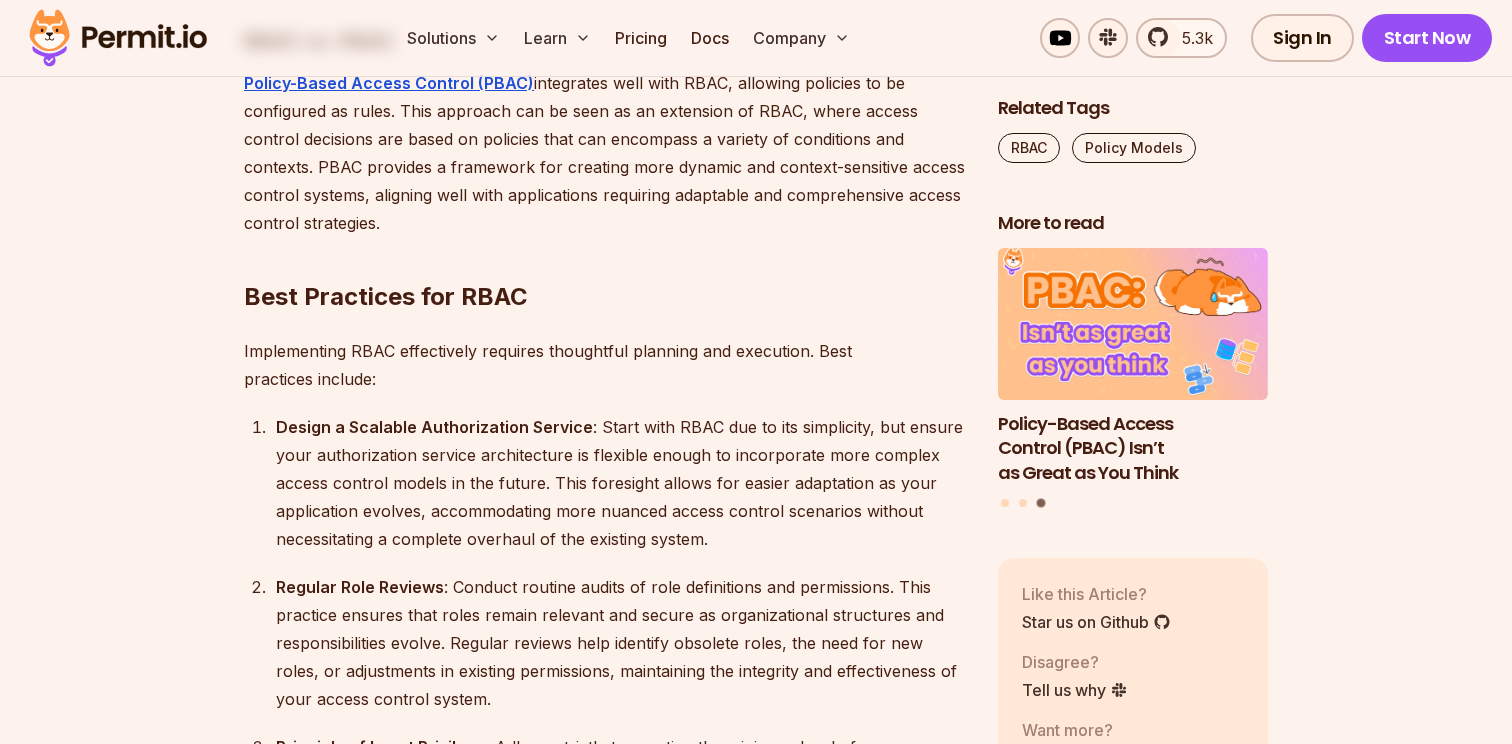 scroll, scrollTop: 5941, scrollLeft: 0, axis: vertical 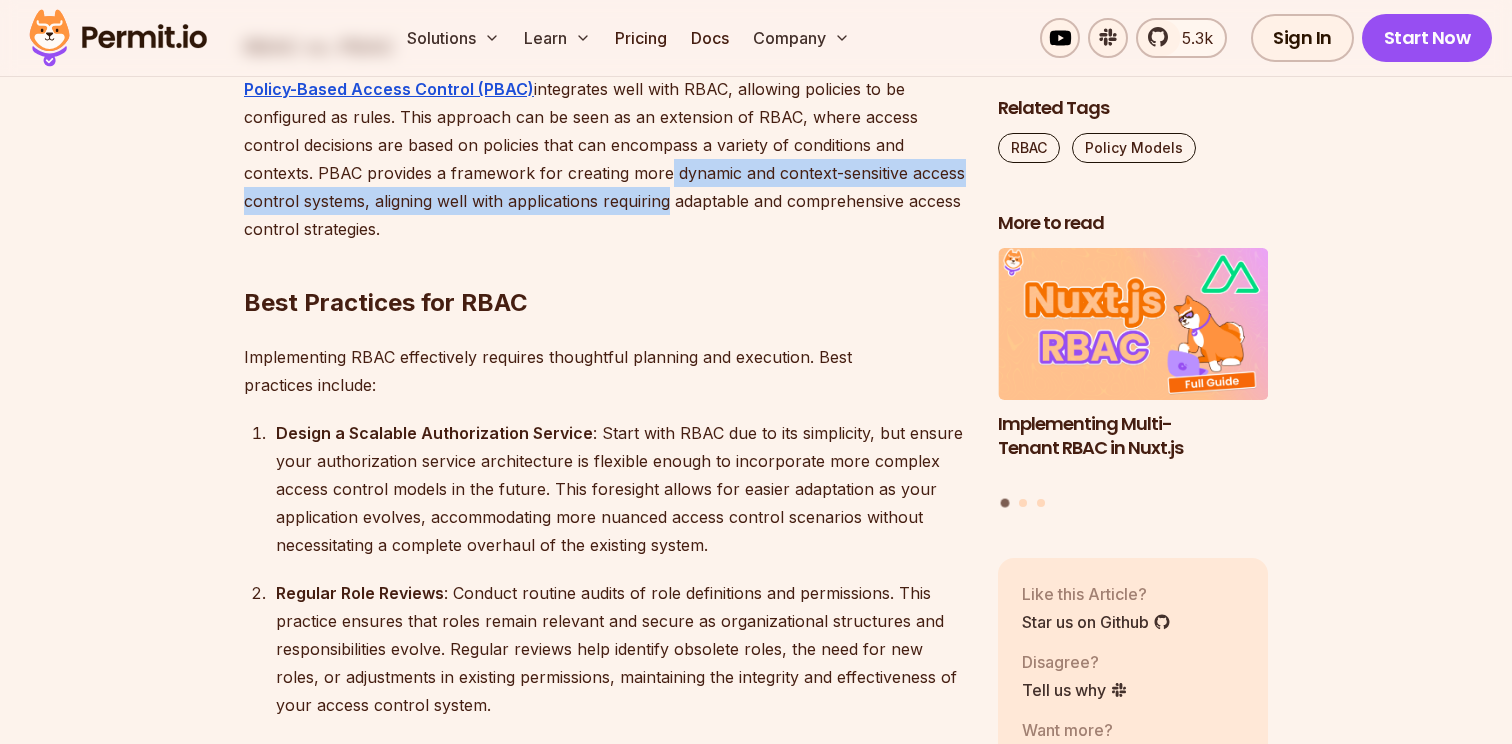 drag, startPoint x: 580, startPoint y: 193, endPoint x: 600, endPoint y: 235, distance: 46.518814 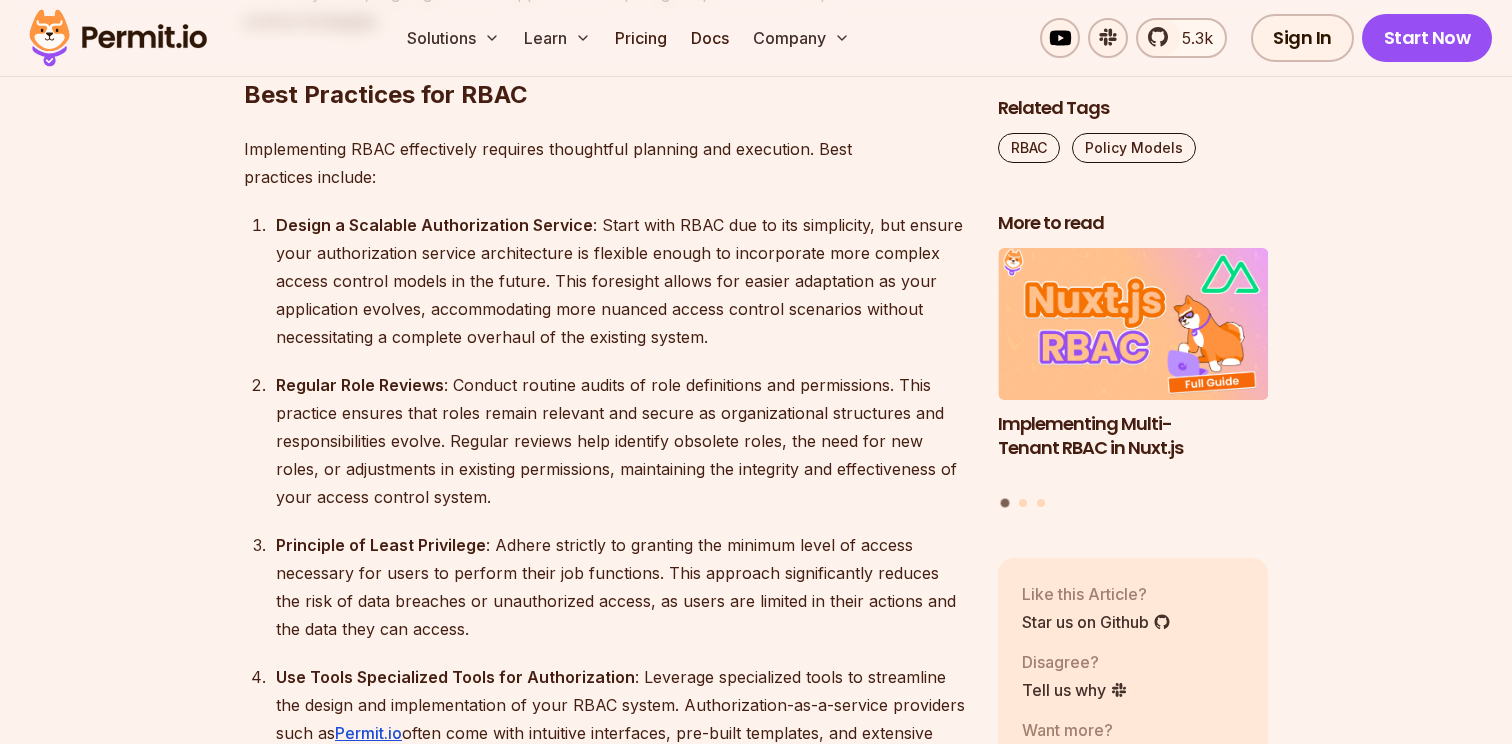 scroll, scrollTop: 6153, scrollLeft: 0, axis: vertical 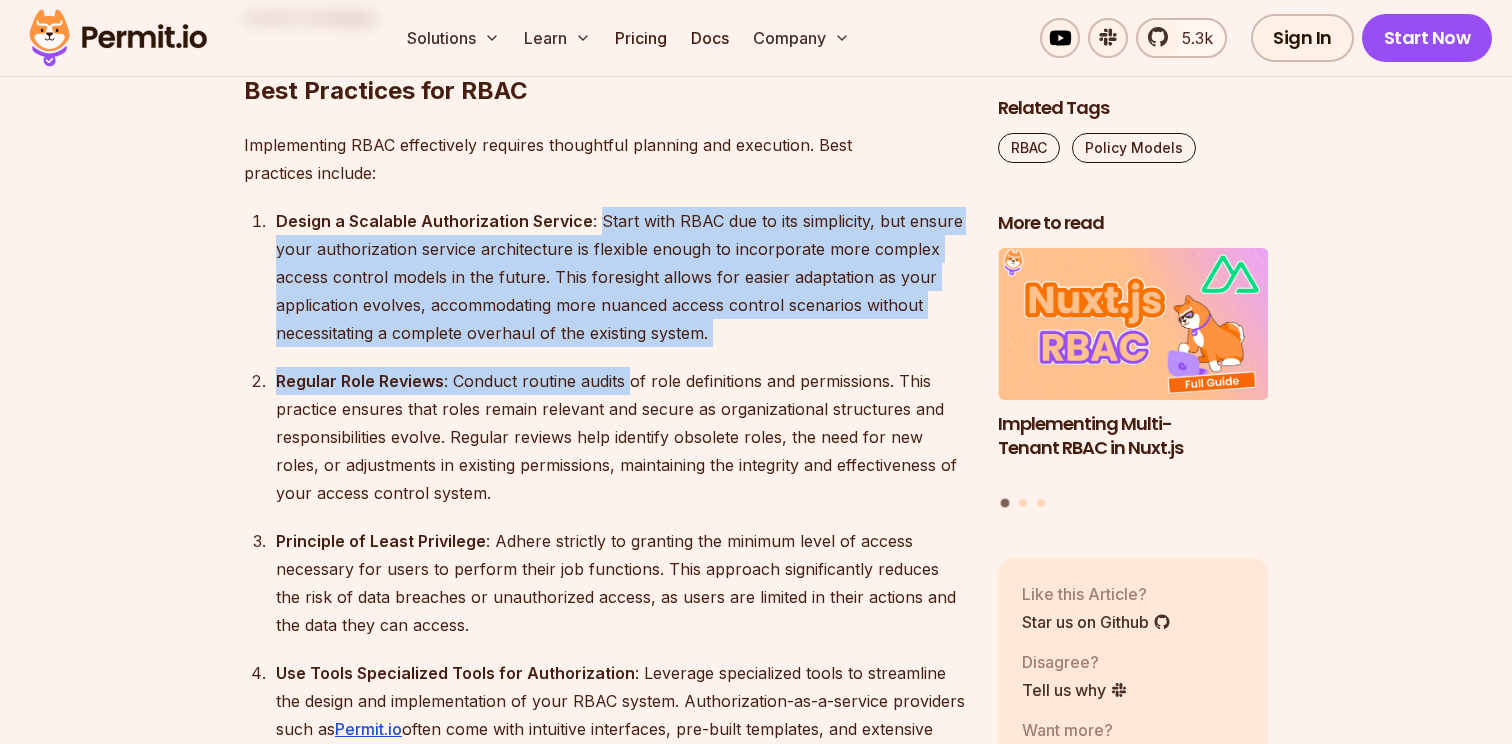 drag, startPoint x: 597, startPoint y: 241, endPoint x: 625, endPoint y: 406, distance: 167.3589 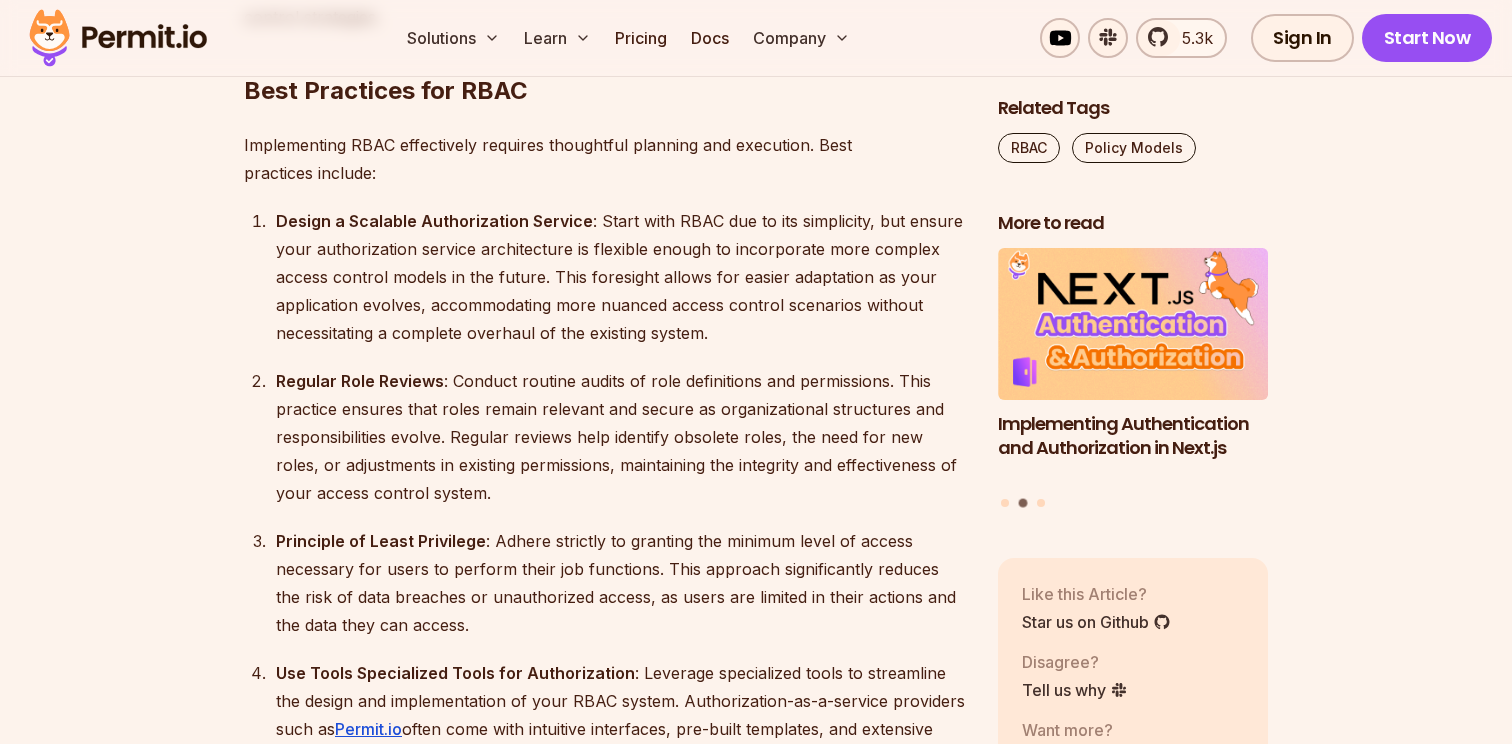 scroll, scrollTop: 6161, scrollLeft: 0, axis: vertical 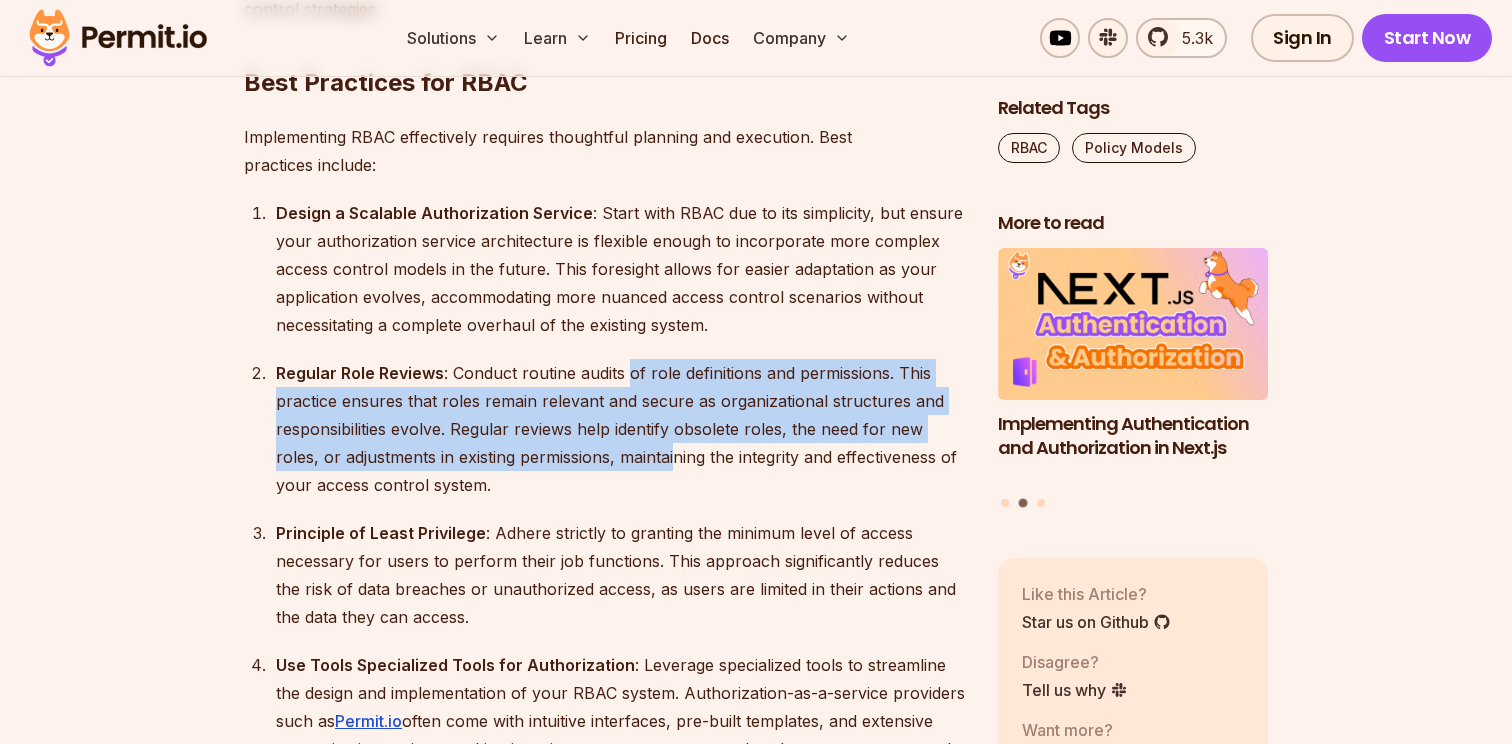 drag, startPoint x: 625, startPoint y: 406, endPoint x: 630, endPoint y: 485, distance: 79.15807 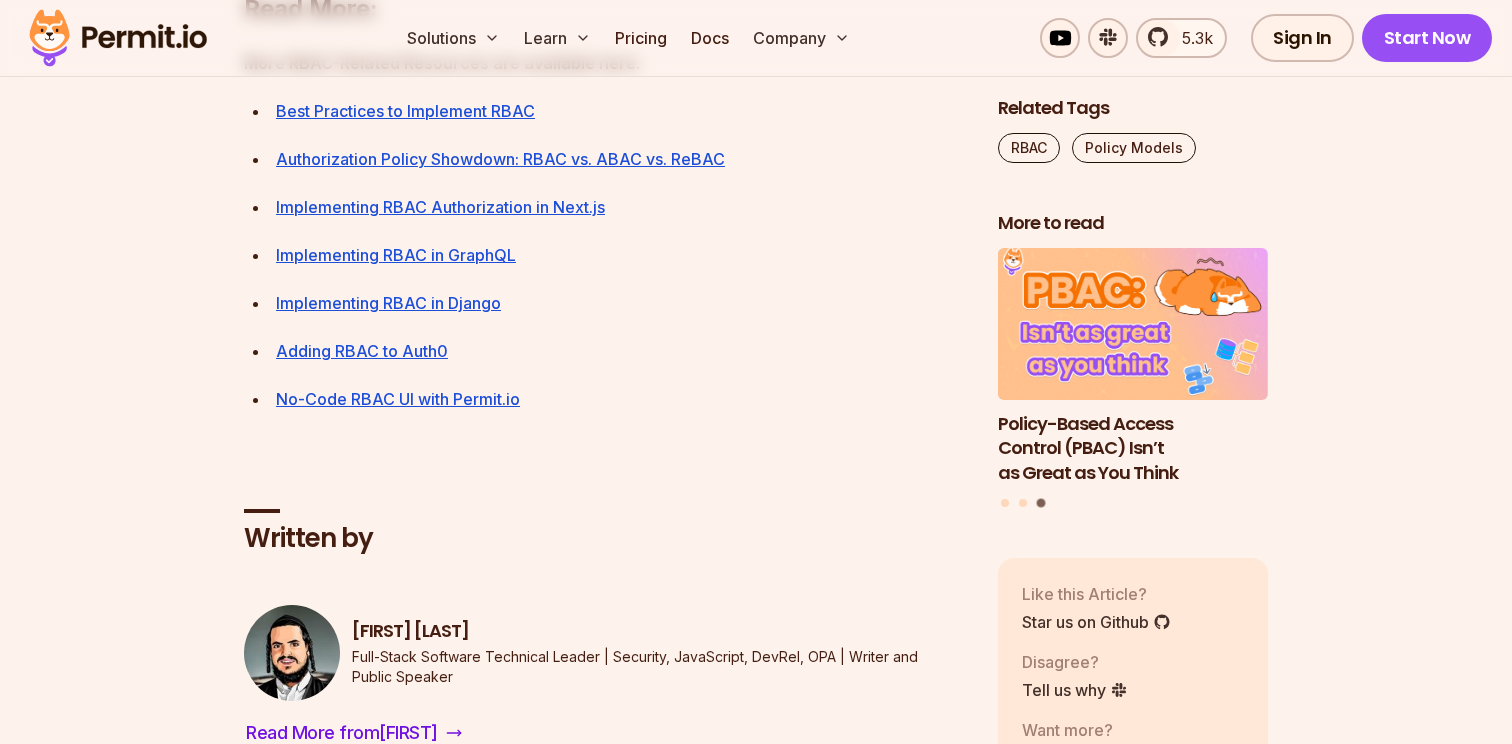 scroll, scrollTop: 7662, scrollLeft: 0, axis: vertical 